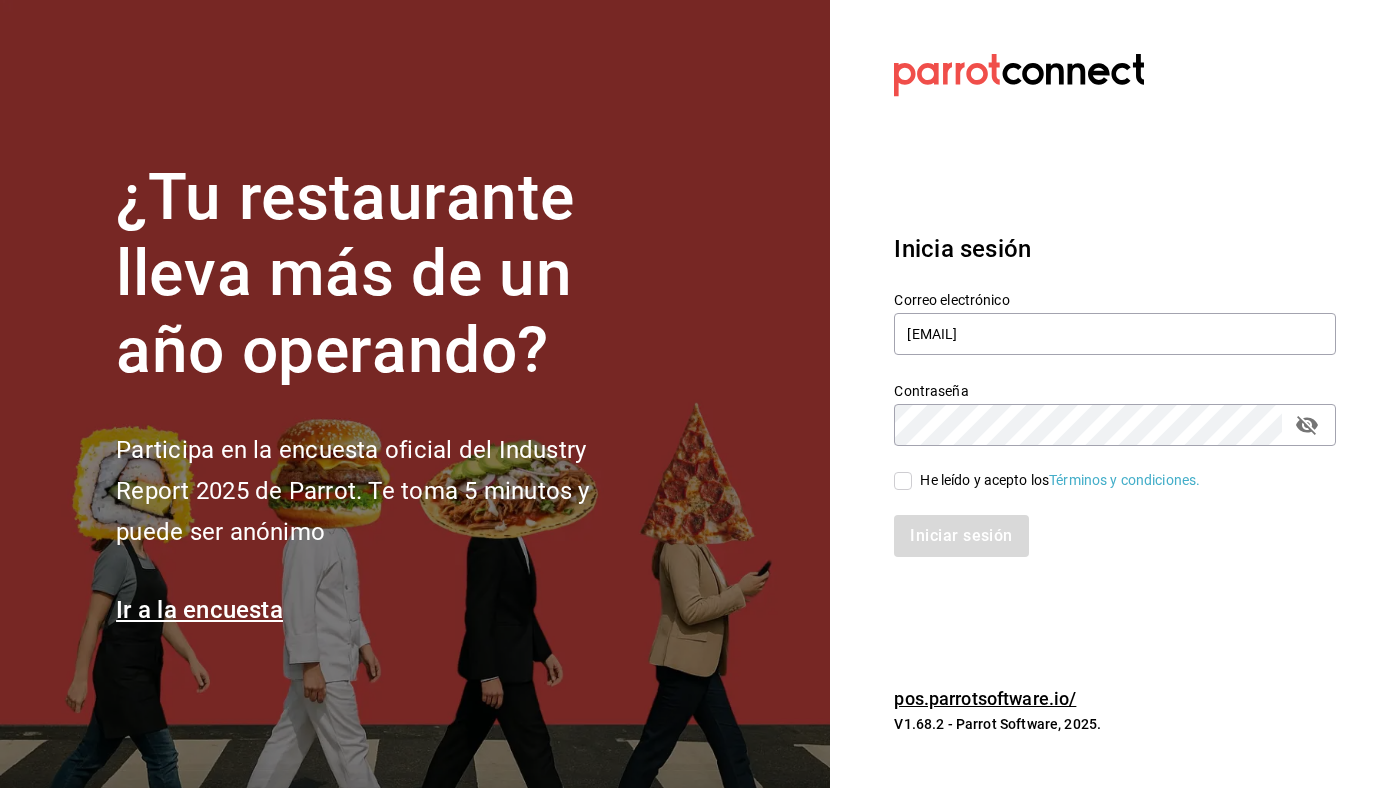 scroll, scrollTop: 0, scrollLeft: 0, axis: both 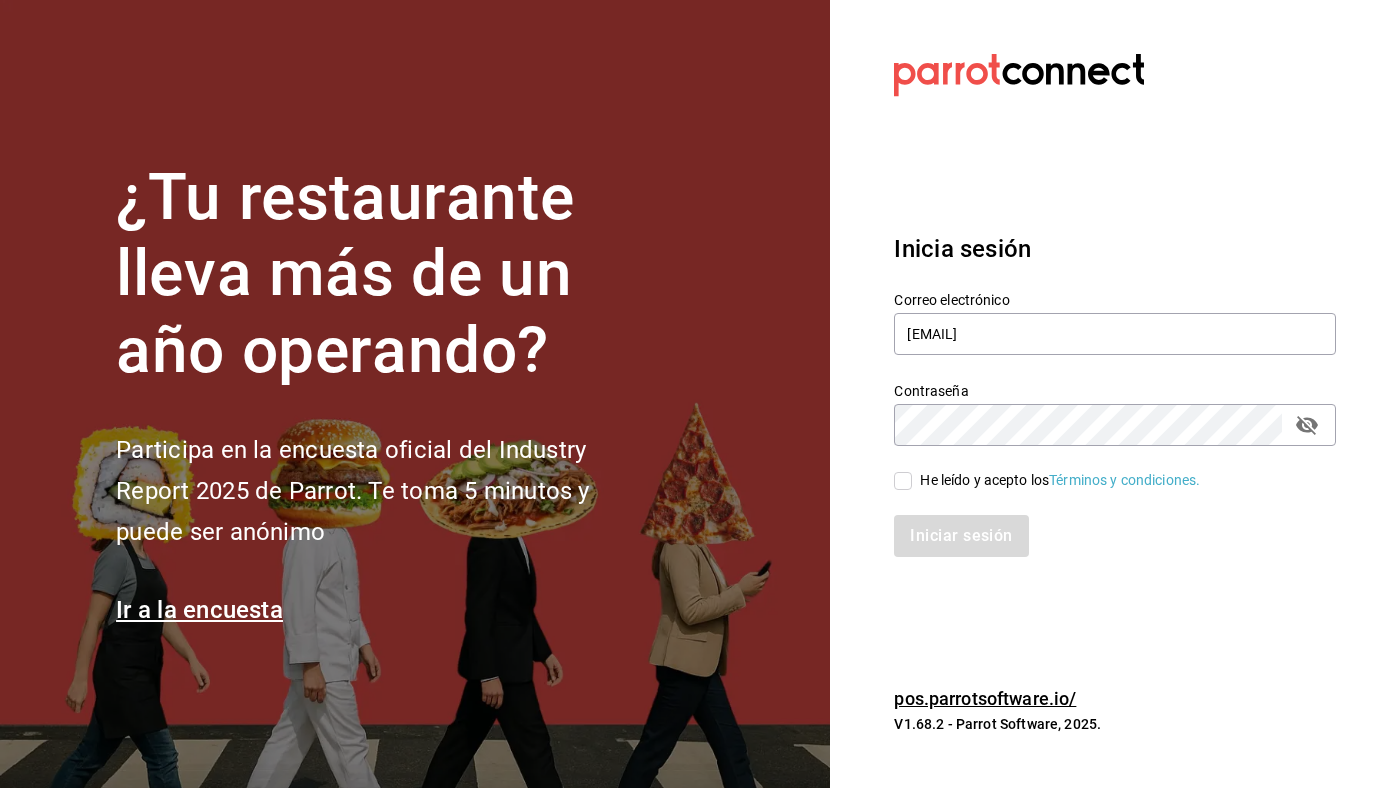click on "He leído y acepto los  Términos y condiciones." at bounding box center [903, 481] 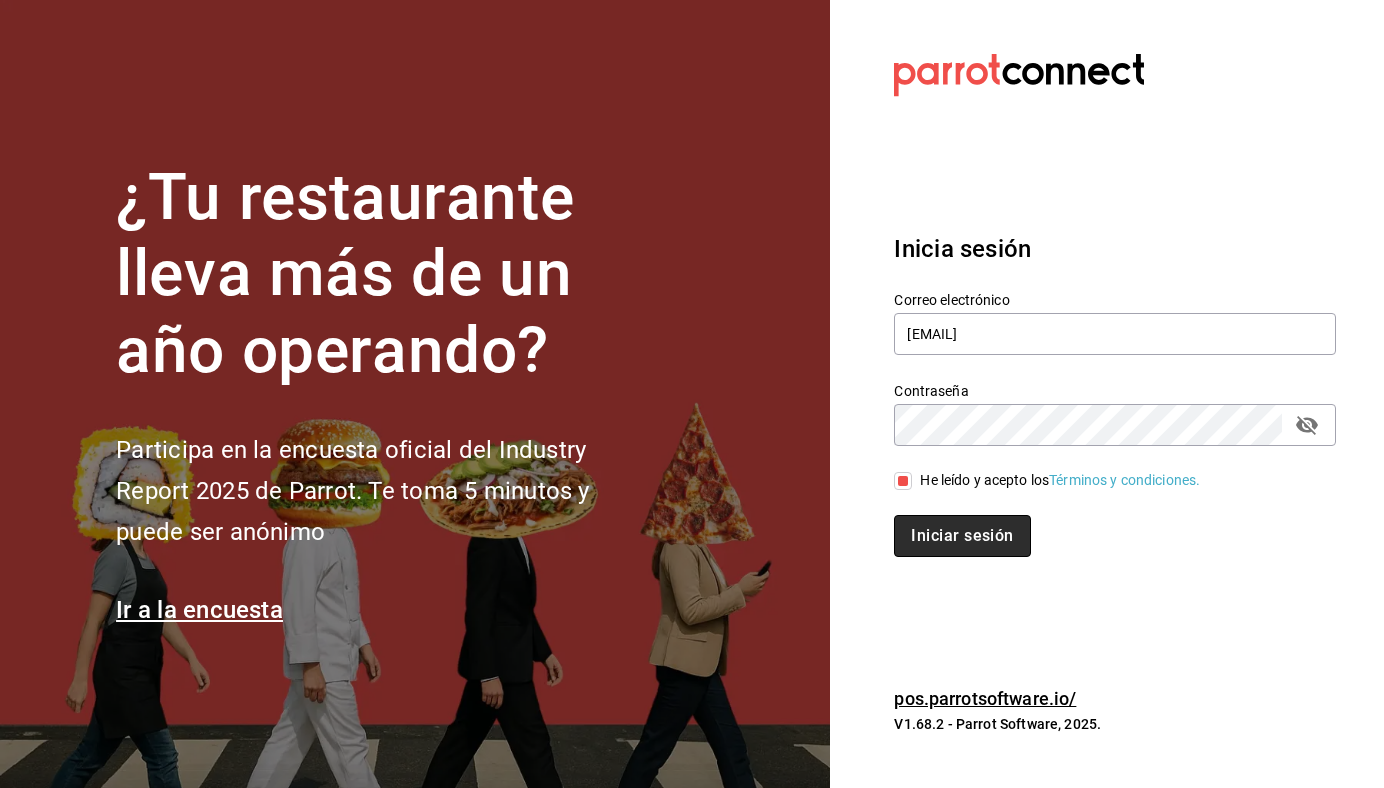 click on "Iniciar sesión" at bounding box center [962, 536] 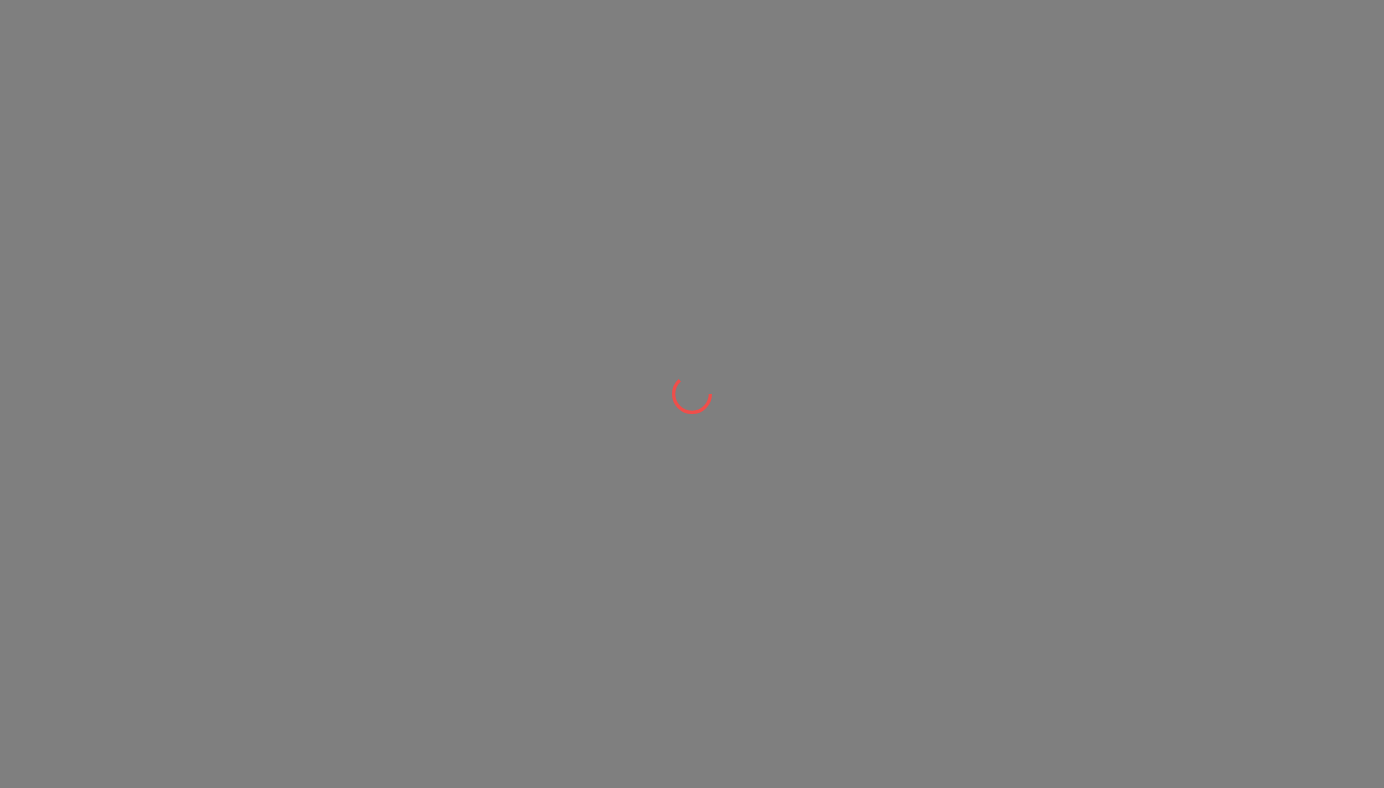 scroll, scrollTop: 0, scrollLeft: 0, axis: both 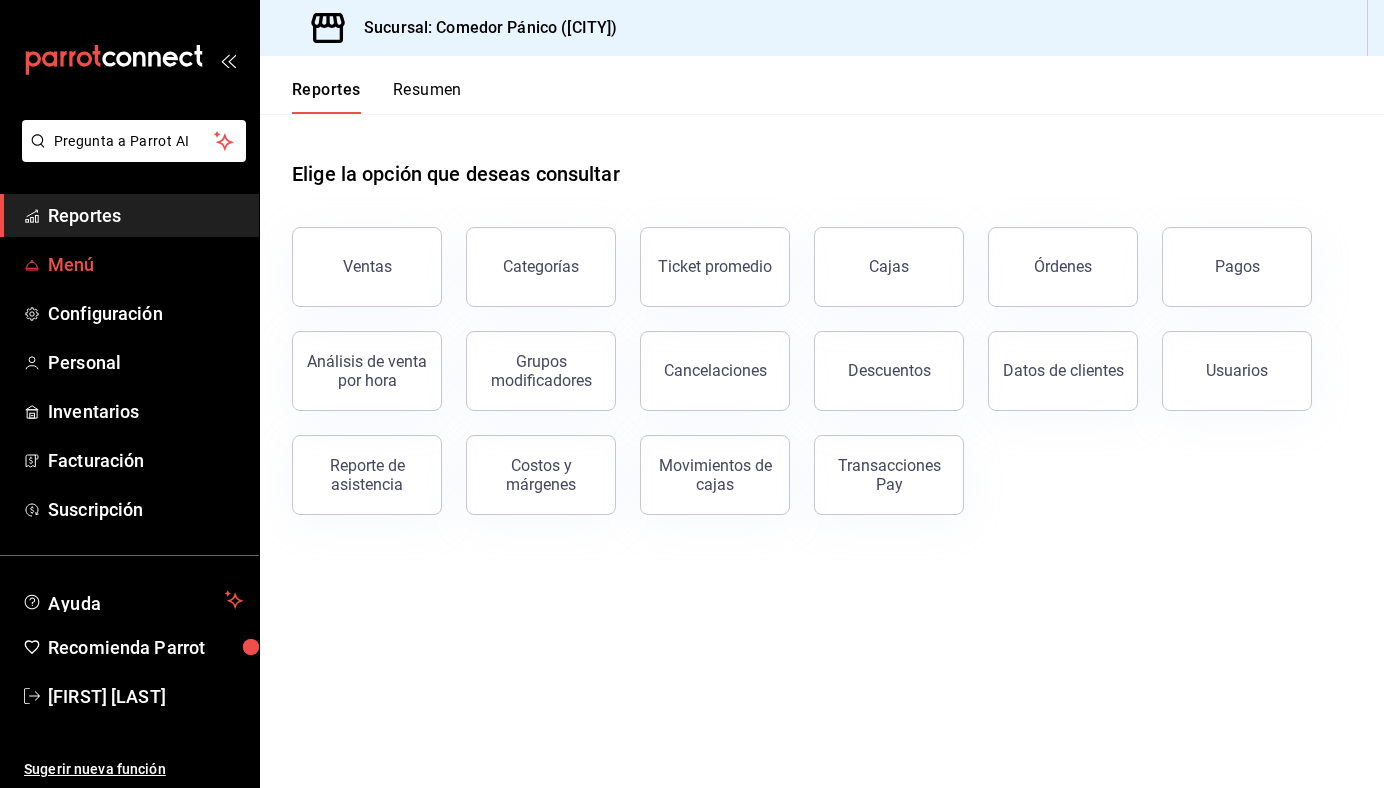 click on "Menú" at bounding box center (145, 264) 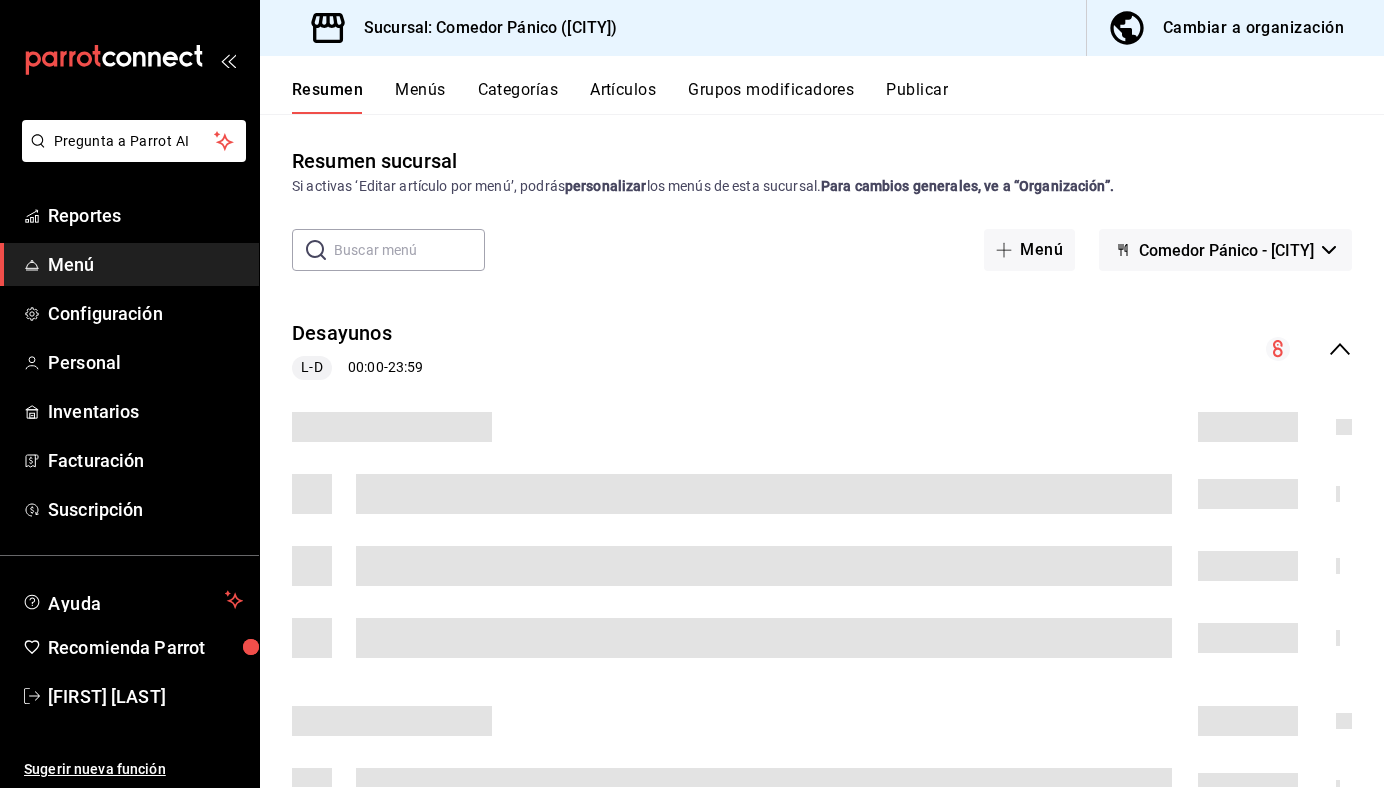 click on "Cambiar a organización" at bounding box center (1253, 28) 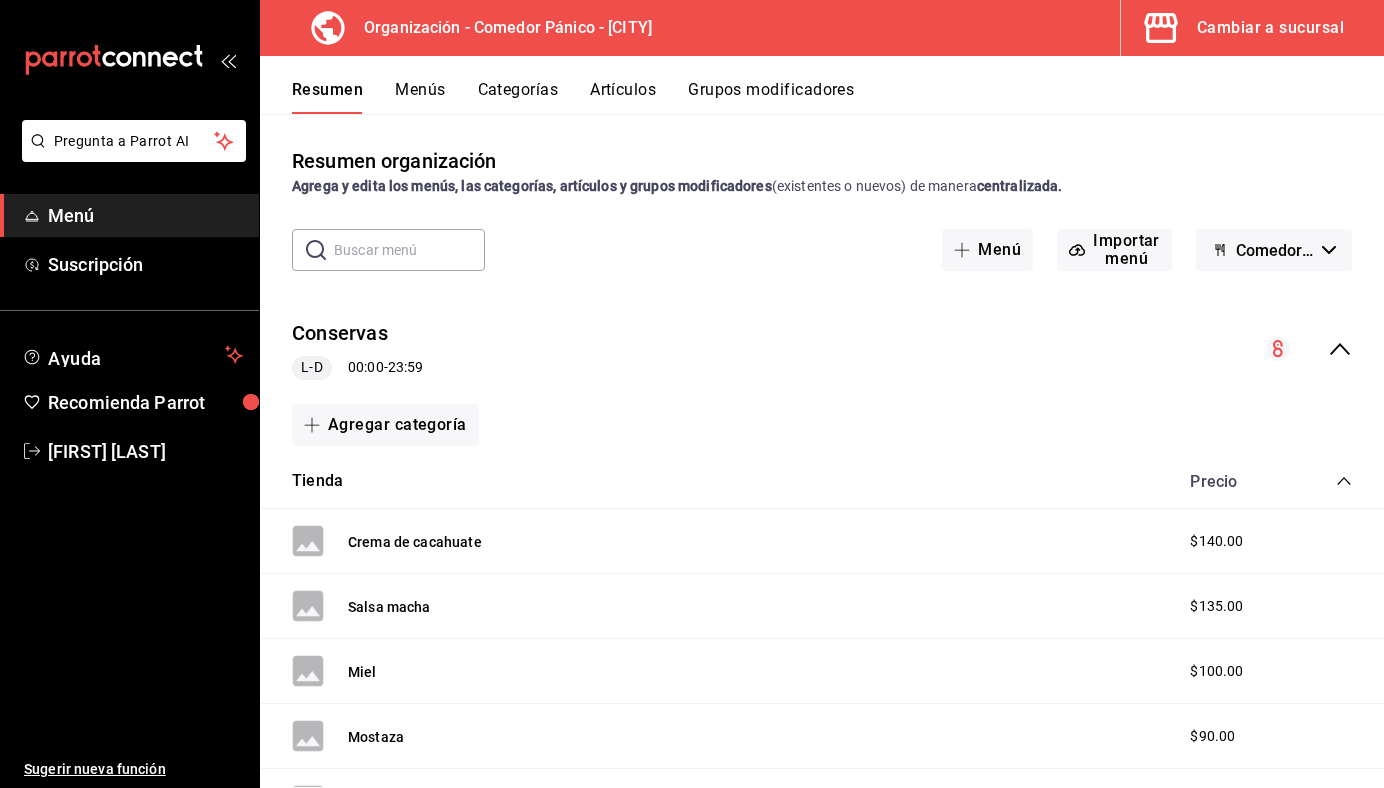 click on "Artículos" at bounding box center (623, 97) 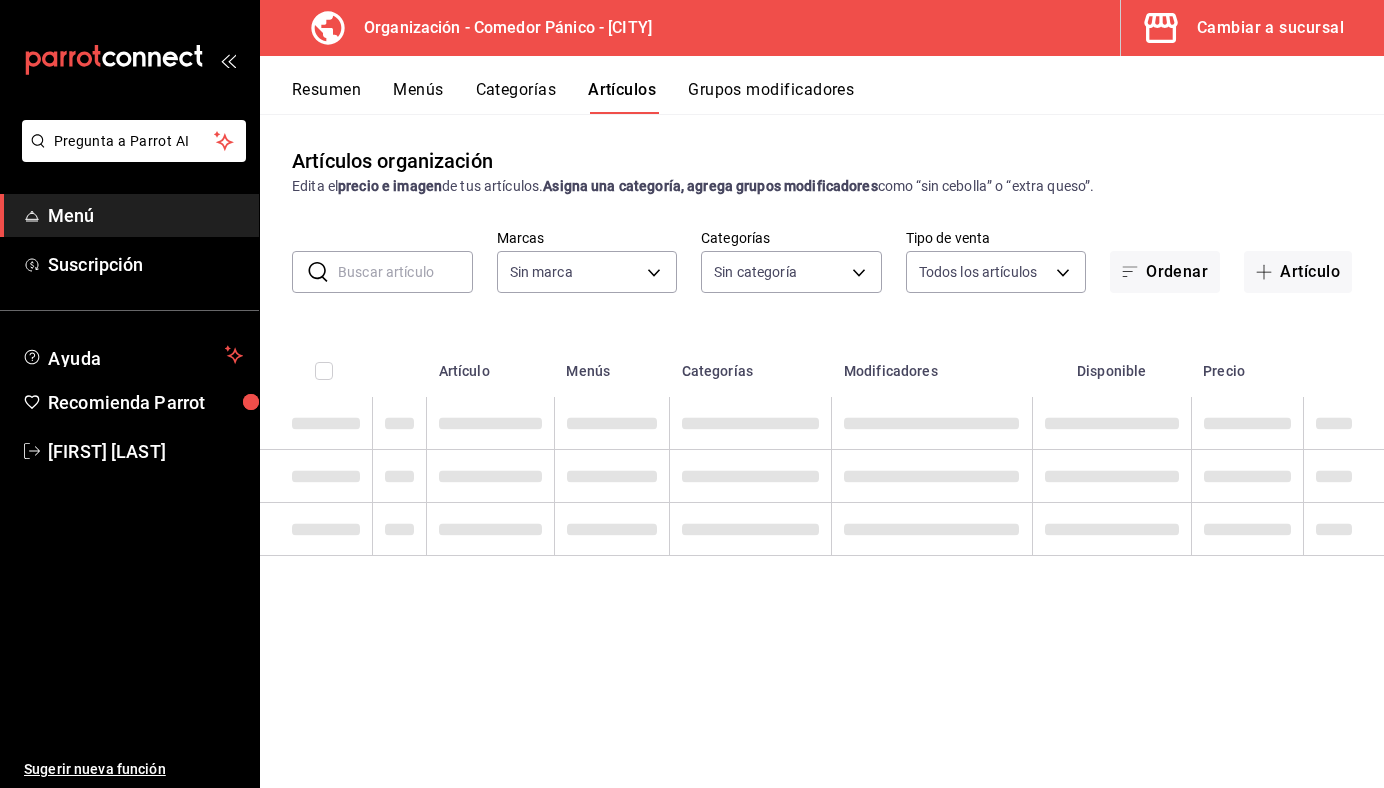 type on "0f40e74e-b6b1-418d-bf10-855e15756c5c" 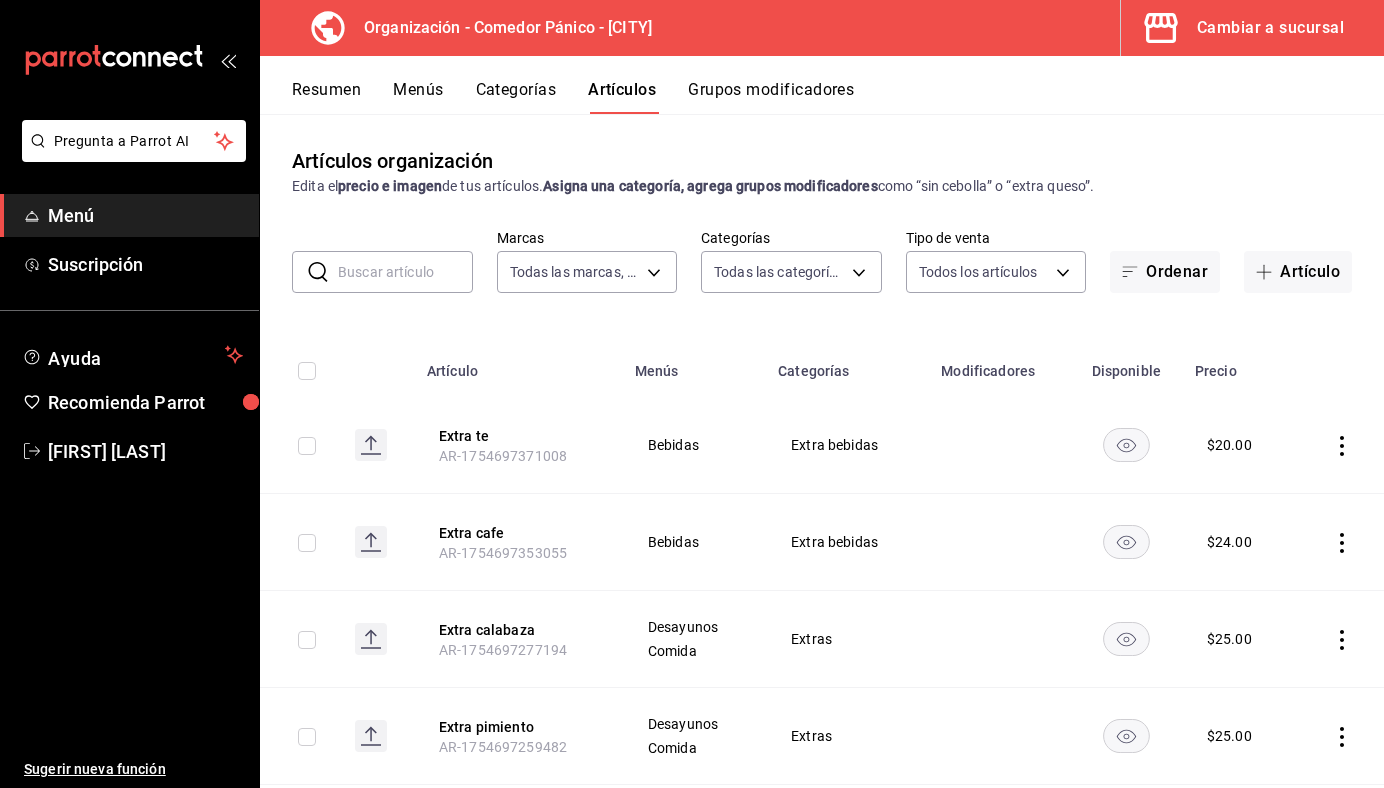 type on "[UUID],[UUID],[UUID],[UUID],[UUID],[UUID],[UUID],[UUID],[UUID],[UUID],[UUID],[UUID],[UUID],[UUID],[UUID],[UUID],[UUID],[UUID],[UUID],[UUID],[UUID],[UUID],[UUID],[UUID],[UUID],[UUID],[UUID]" 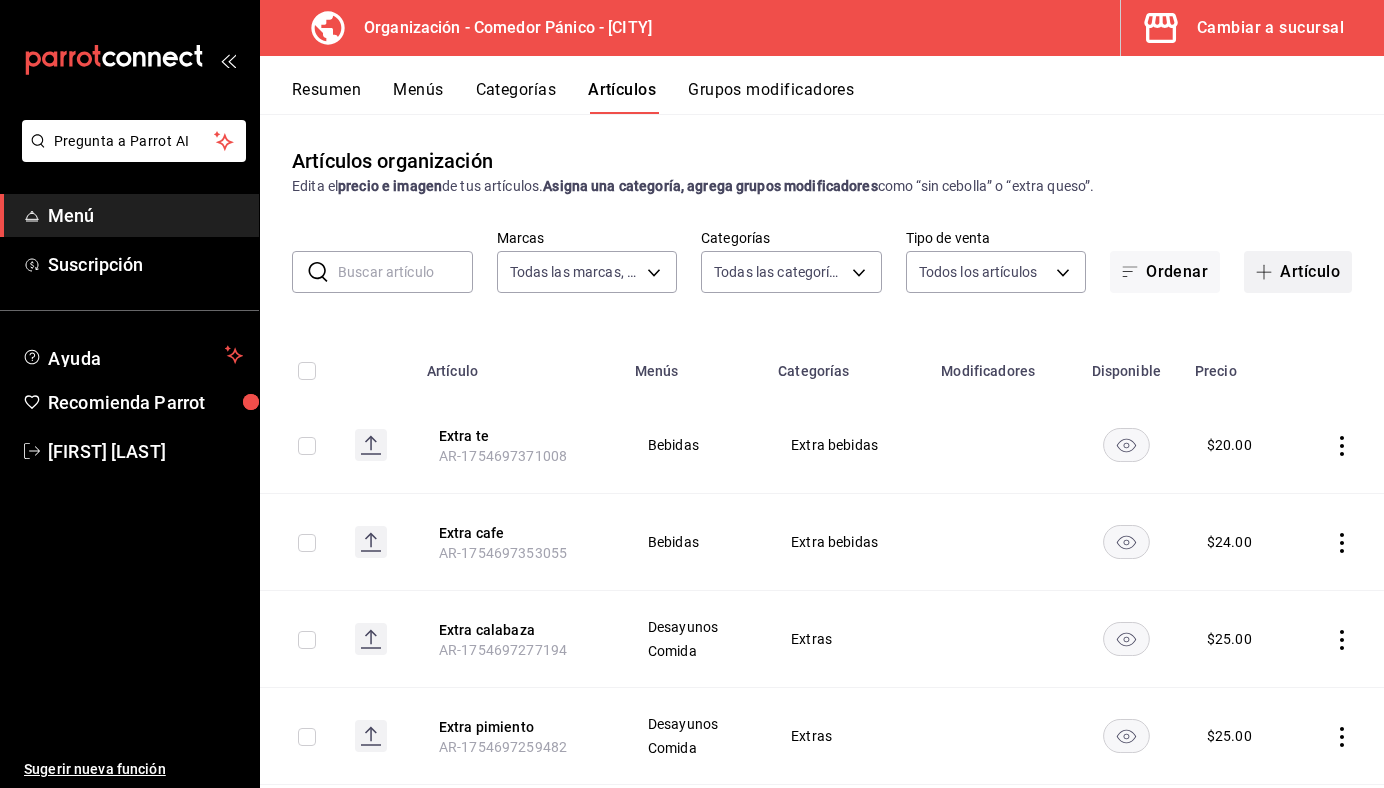 click on "Artículo" at bounding box center [1298, 272] 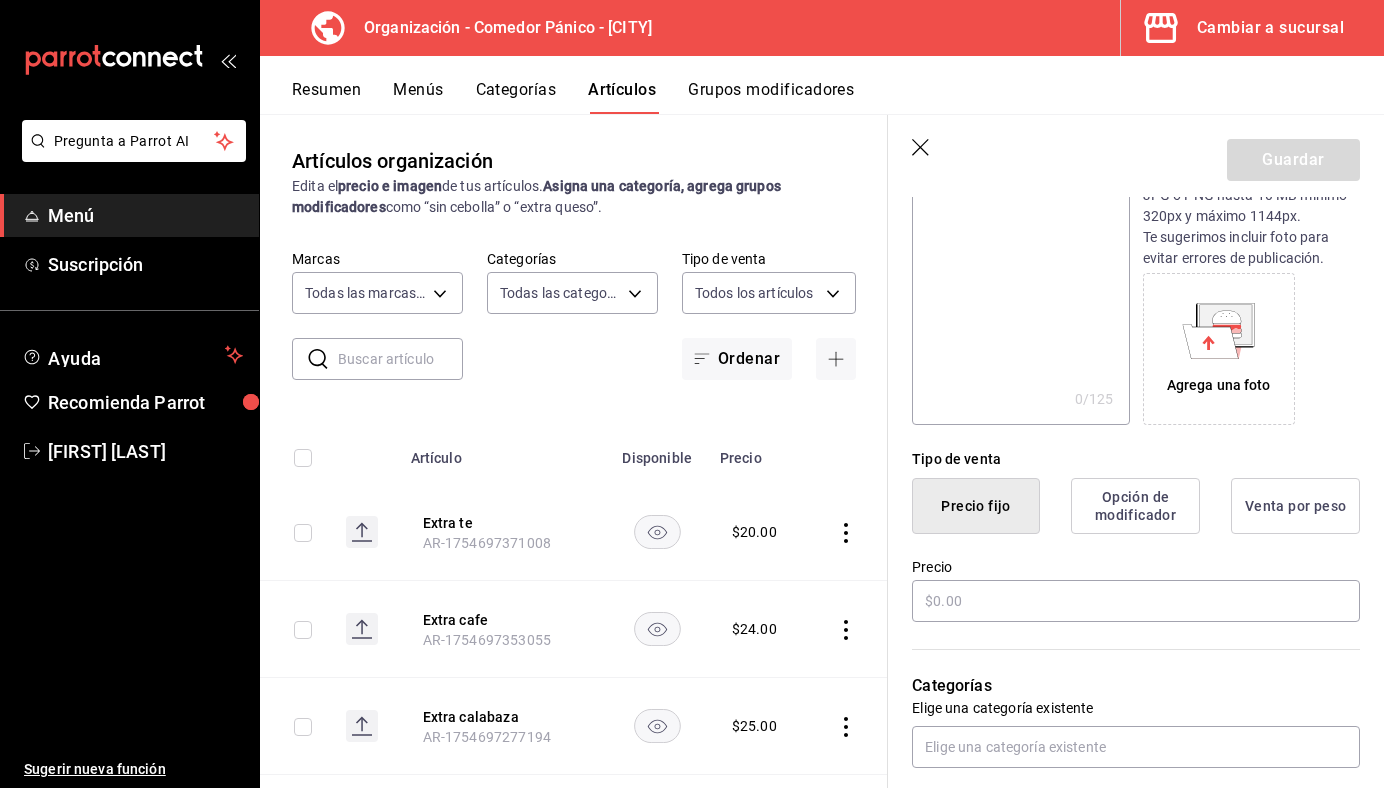 scroll, scrollTop: 253, scrollLeft: 0, axis: vertical 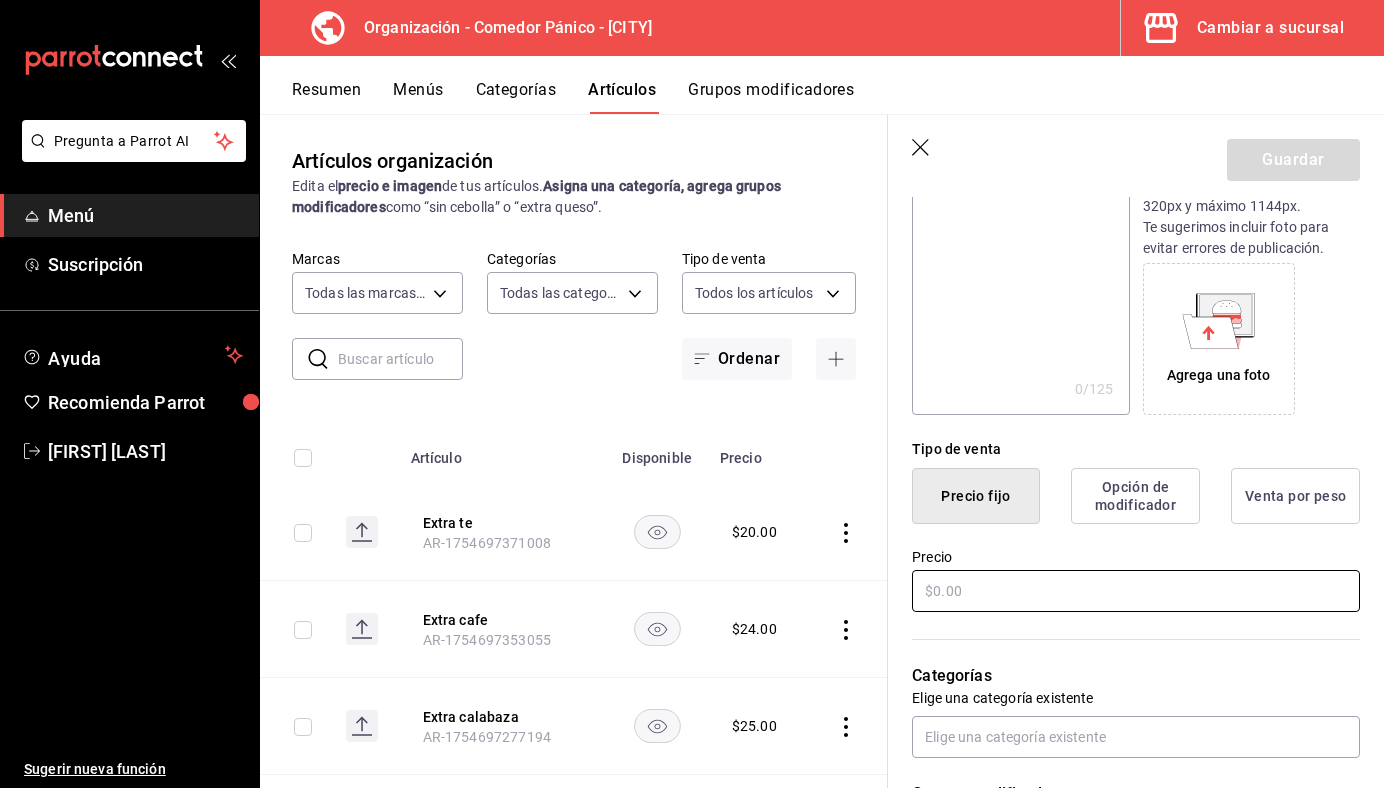 type on "Extra trucha" 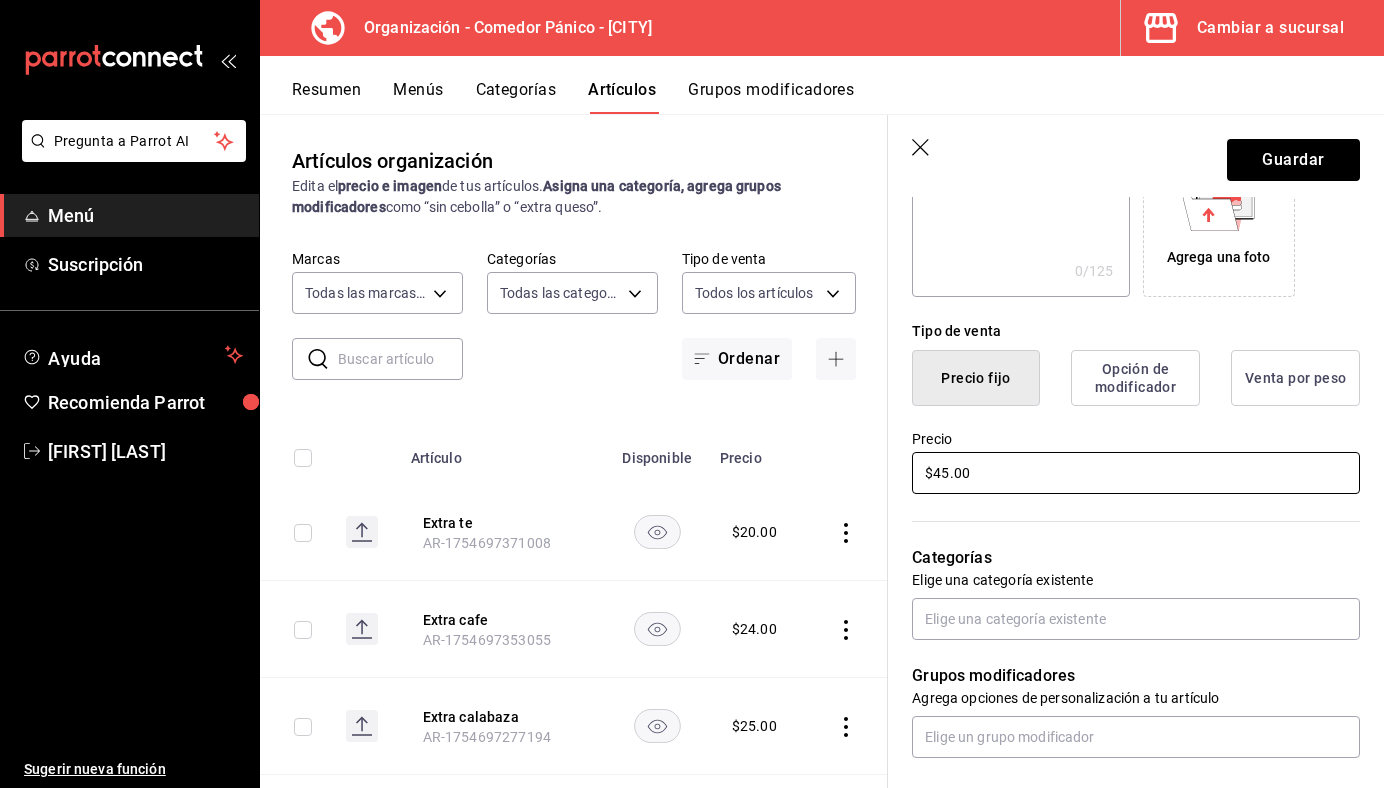 scroll, scrollTop: 386, scrollLeft: 0, axis: vertical 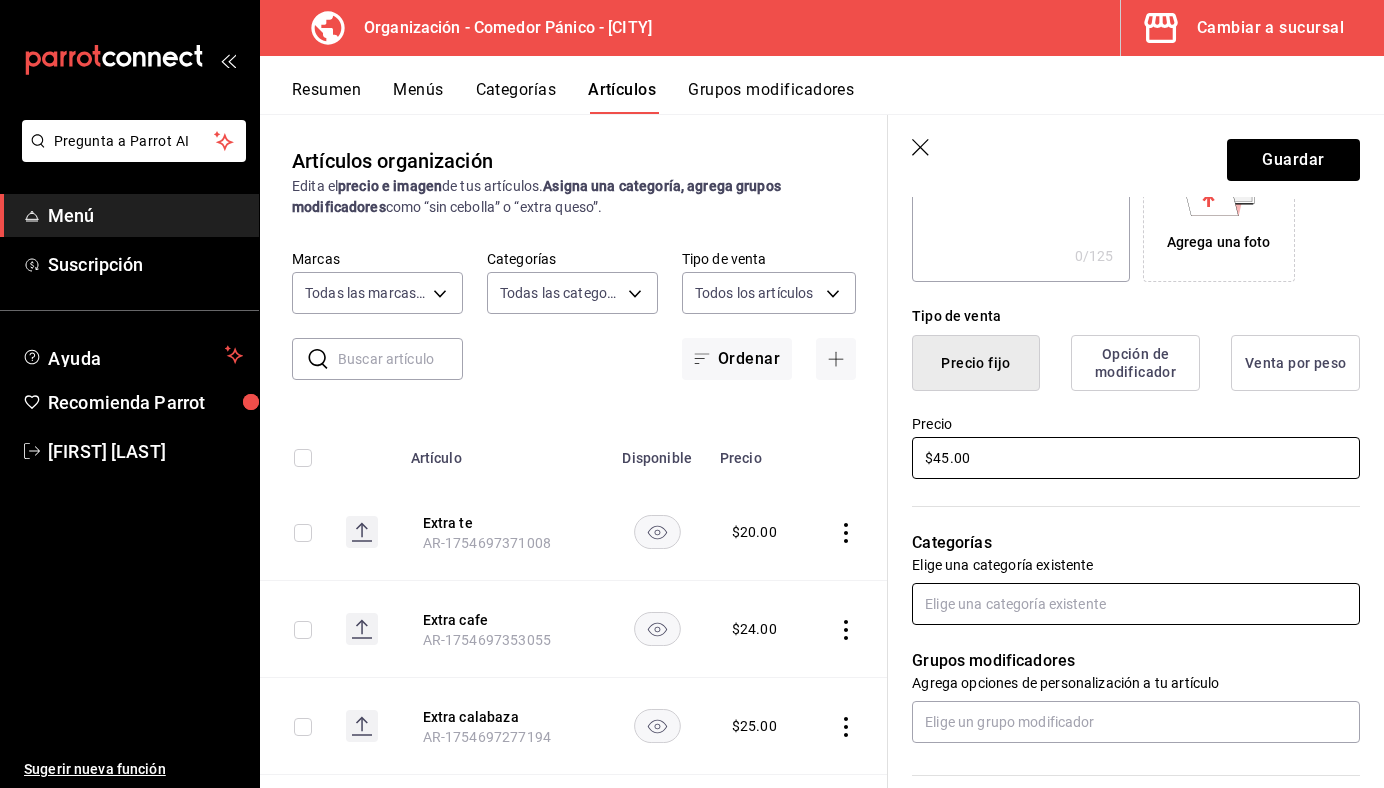 type on "$45.00" 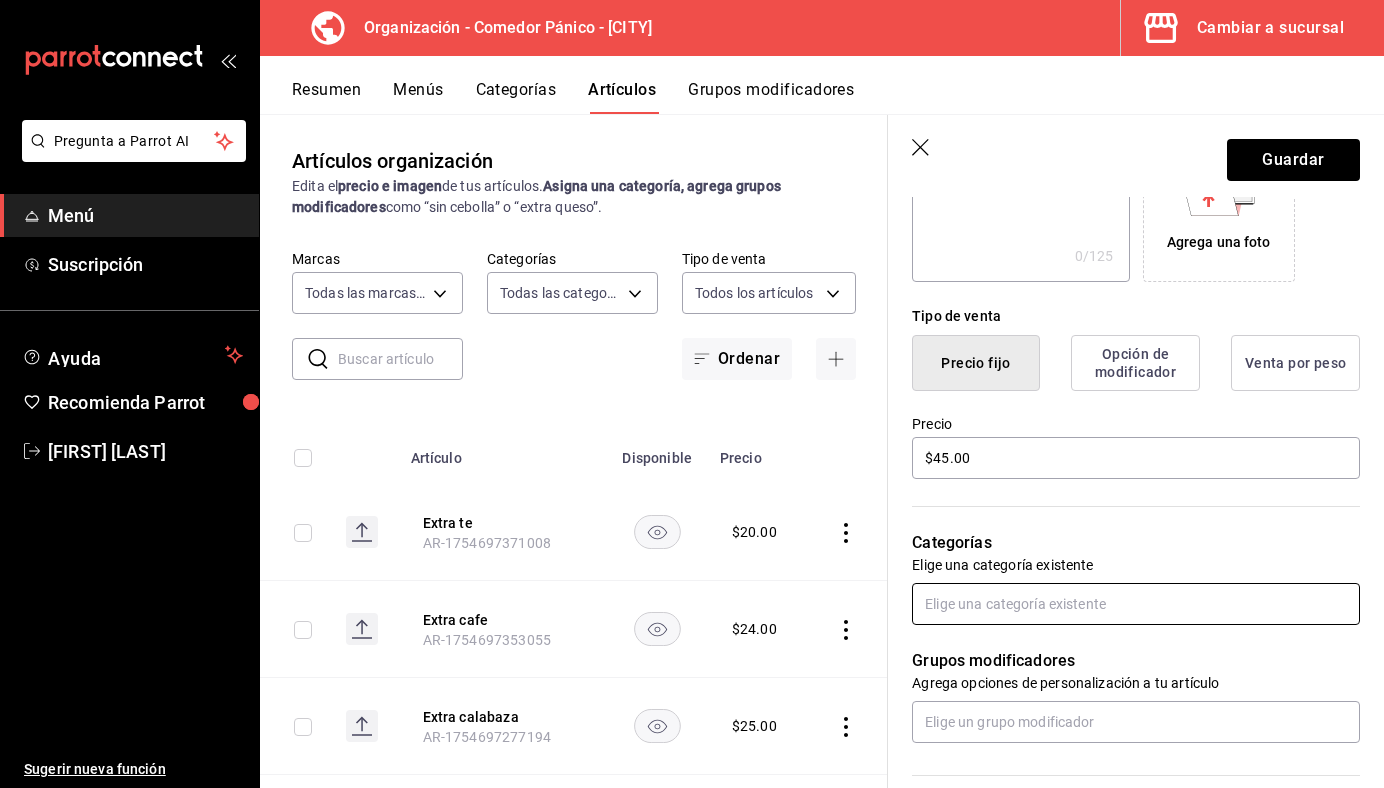click at bounding box center [1136, 604] 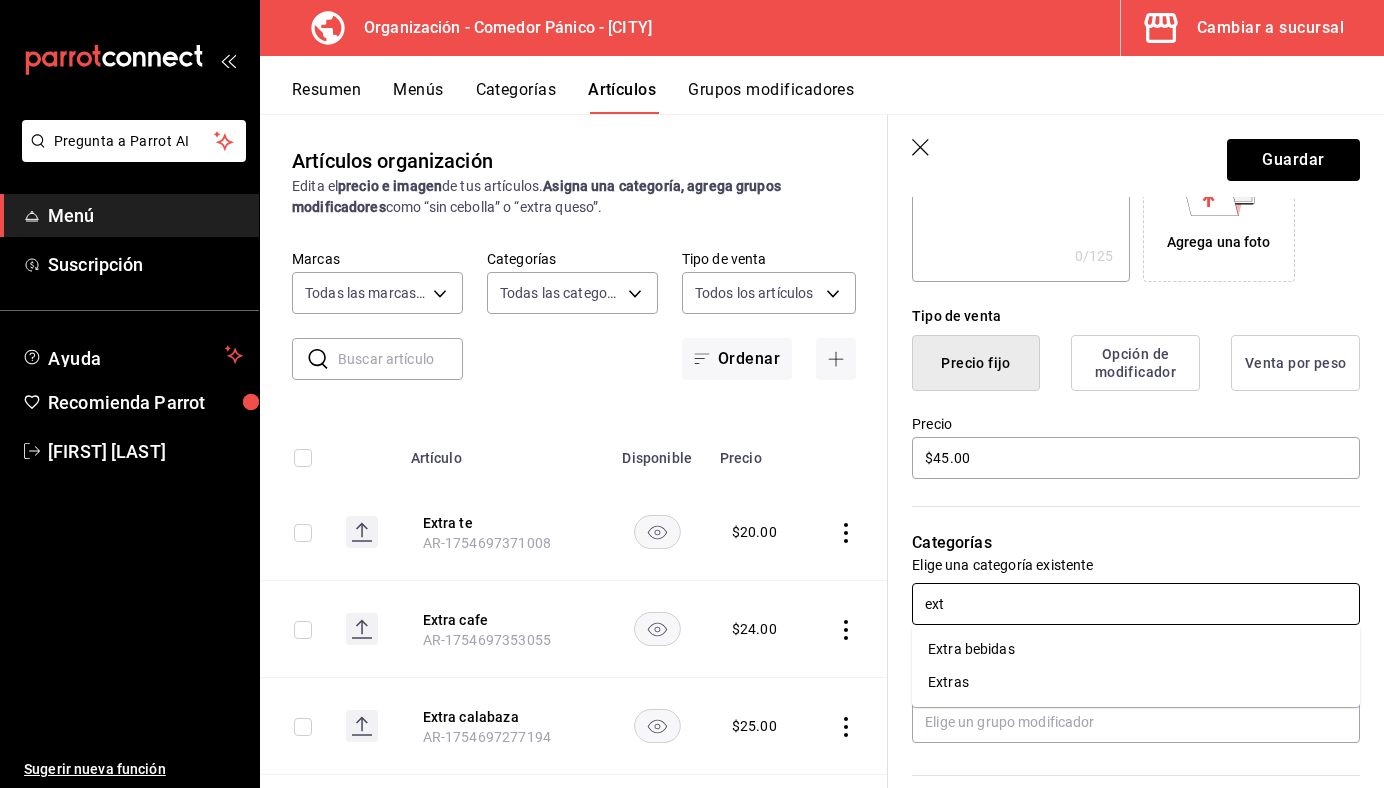 type on "extr" 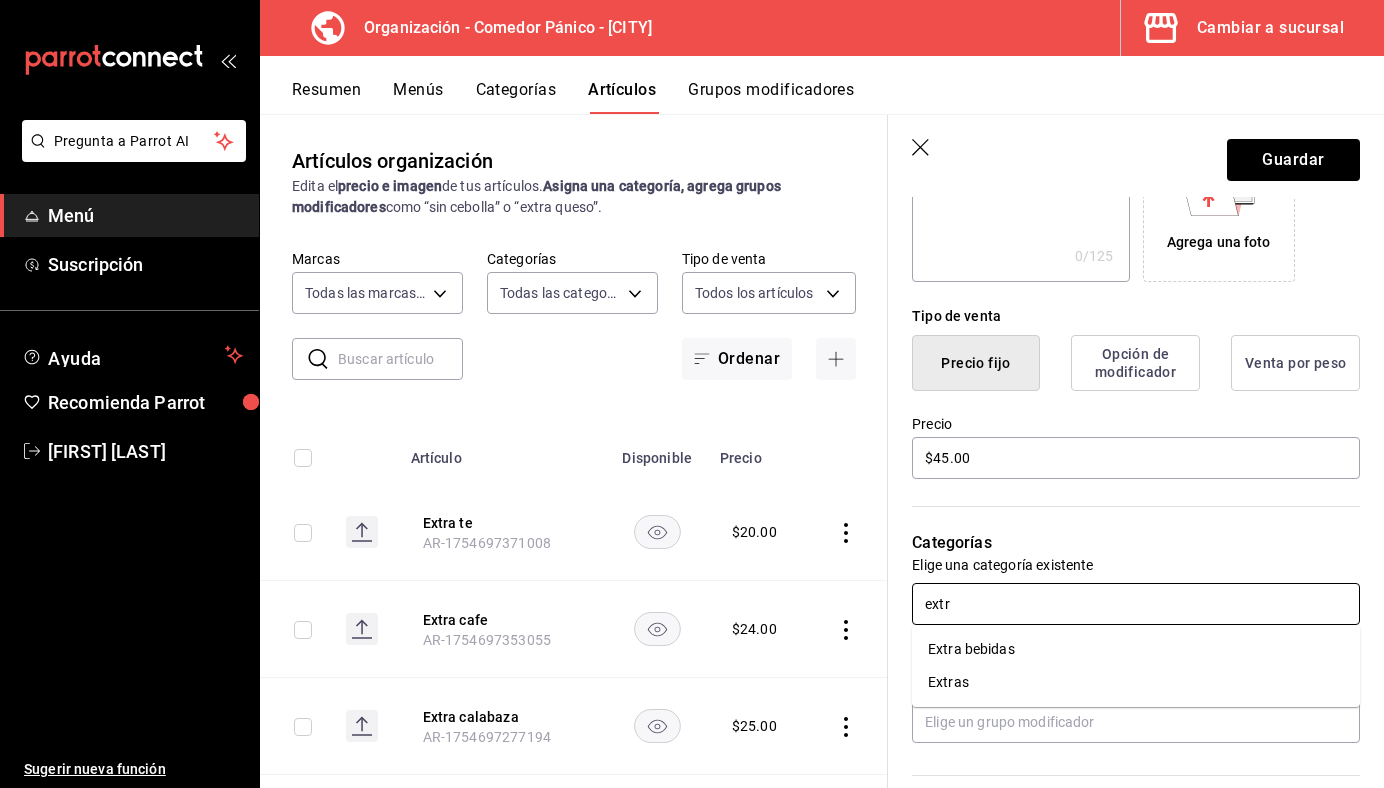click on "Extras" at bounding box center [1136, 682] 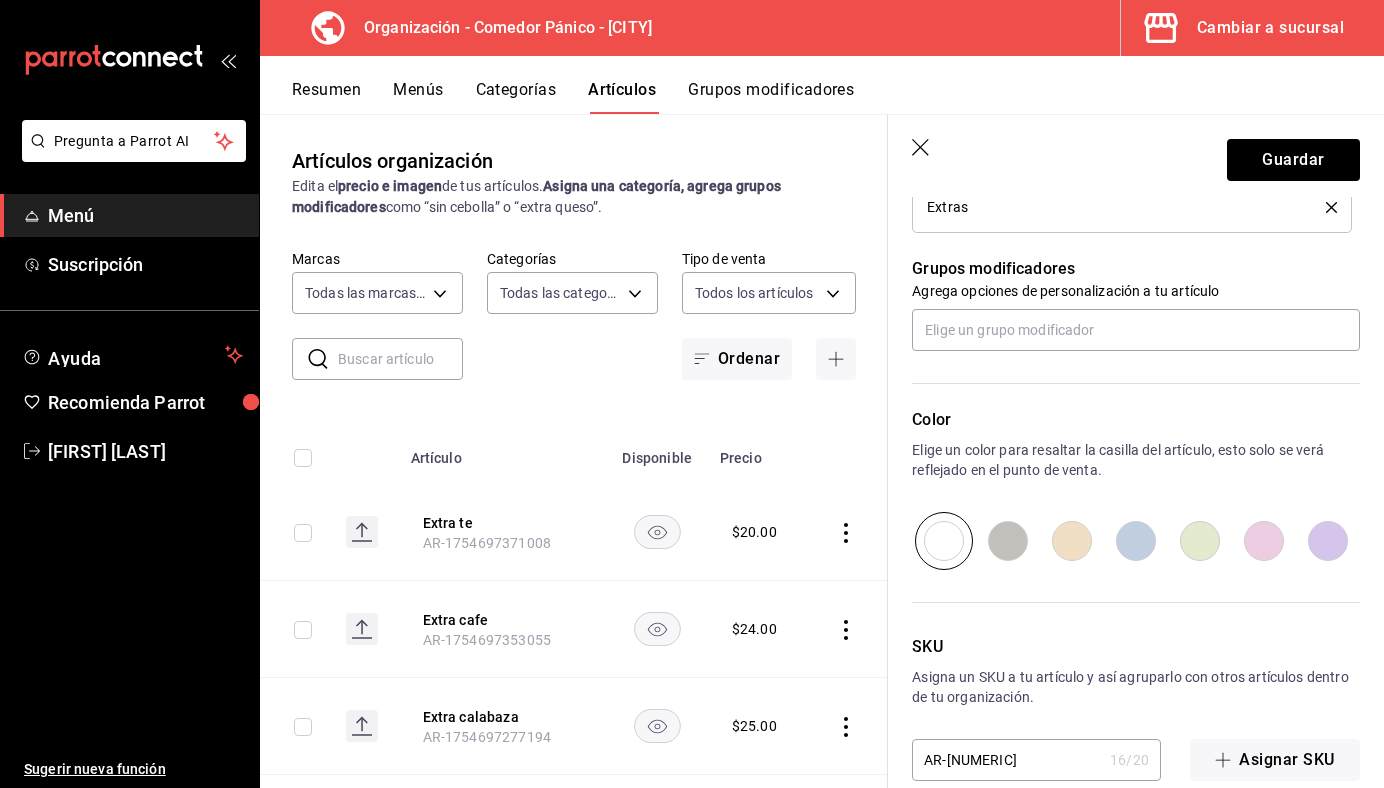 scroll, scrollTop: 877, scrollLeft: 0, axis: vertical 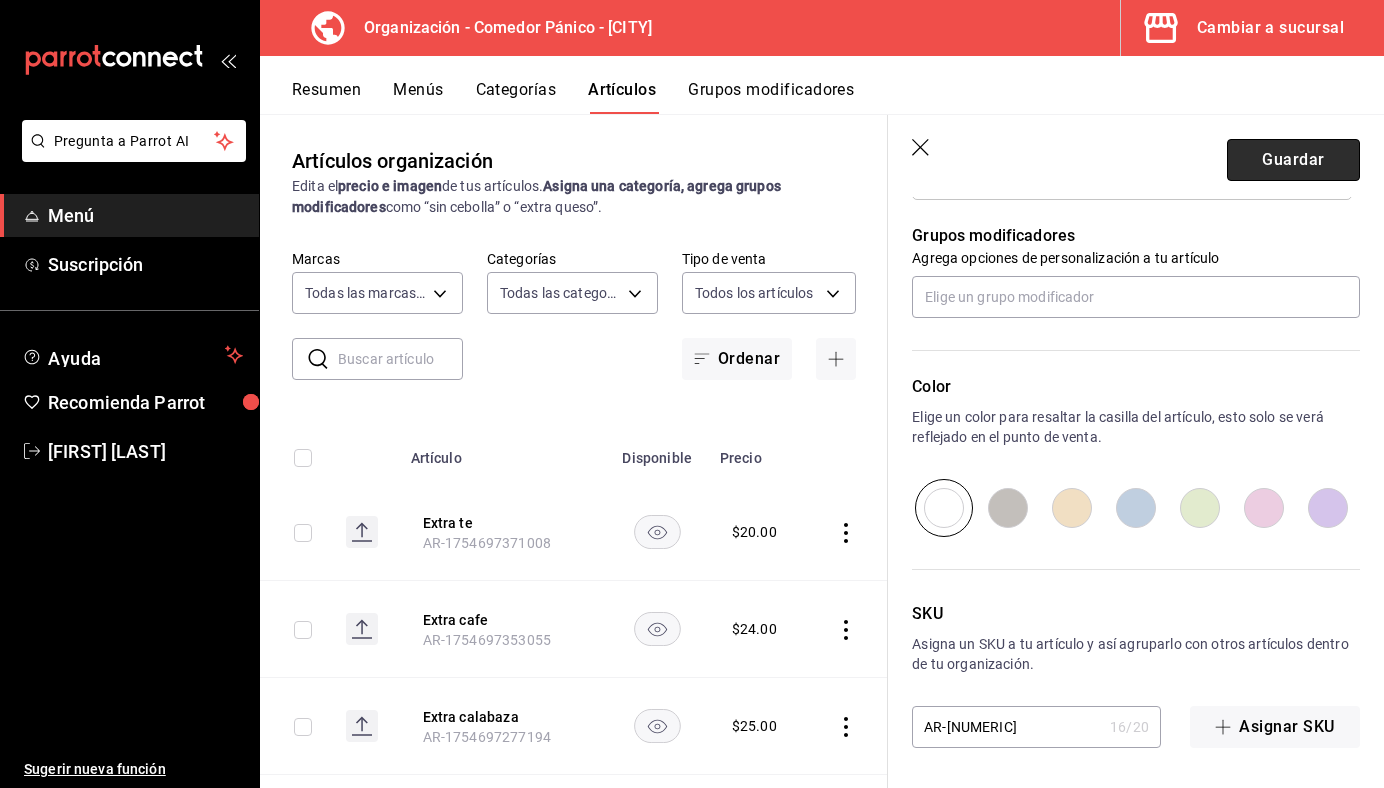 click on "Guardar" at bounding box center [1293, 160] 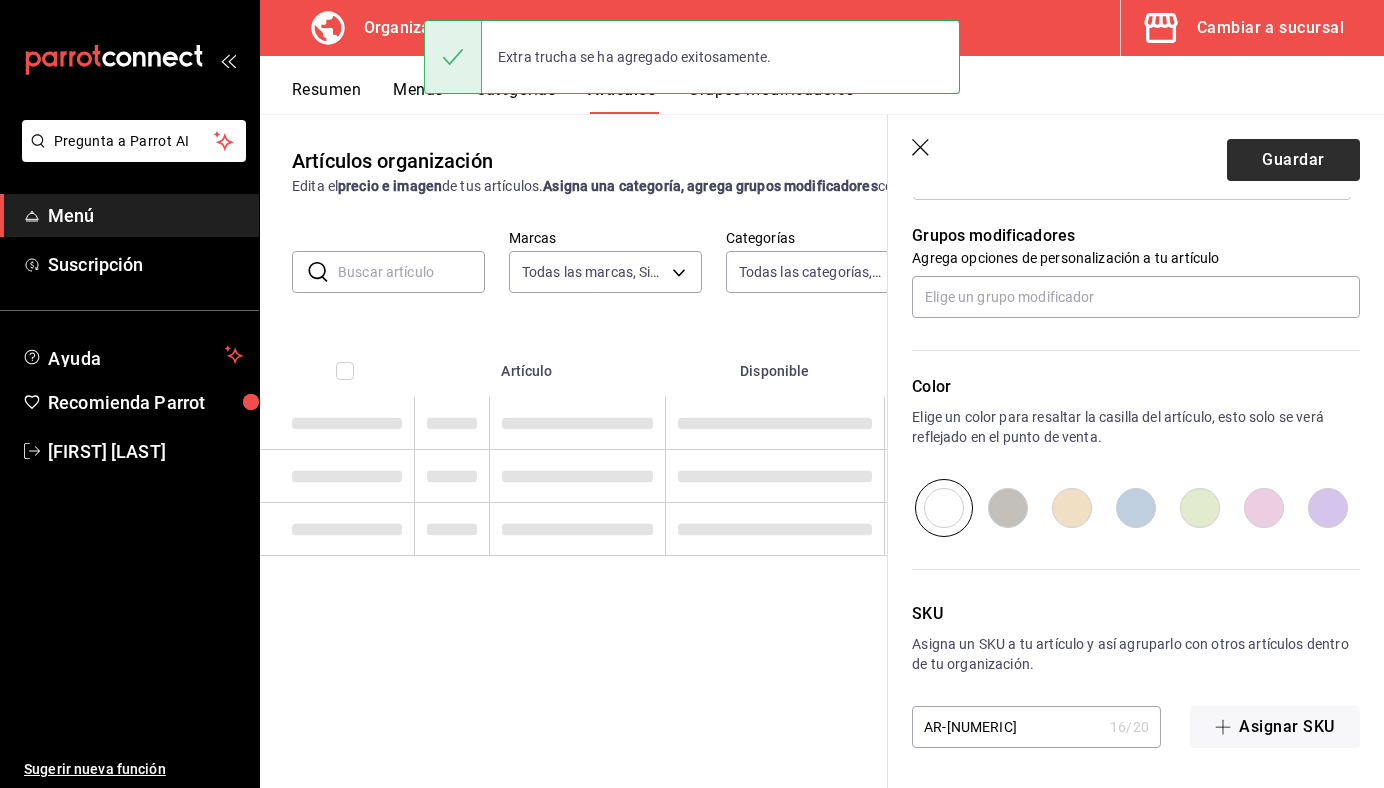scroll, scrollTop: 0, scrollLeft: 0, axis: both 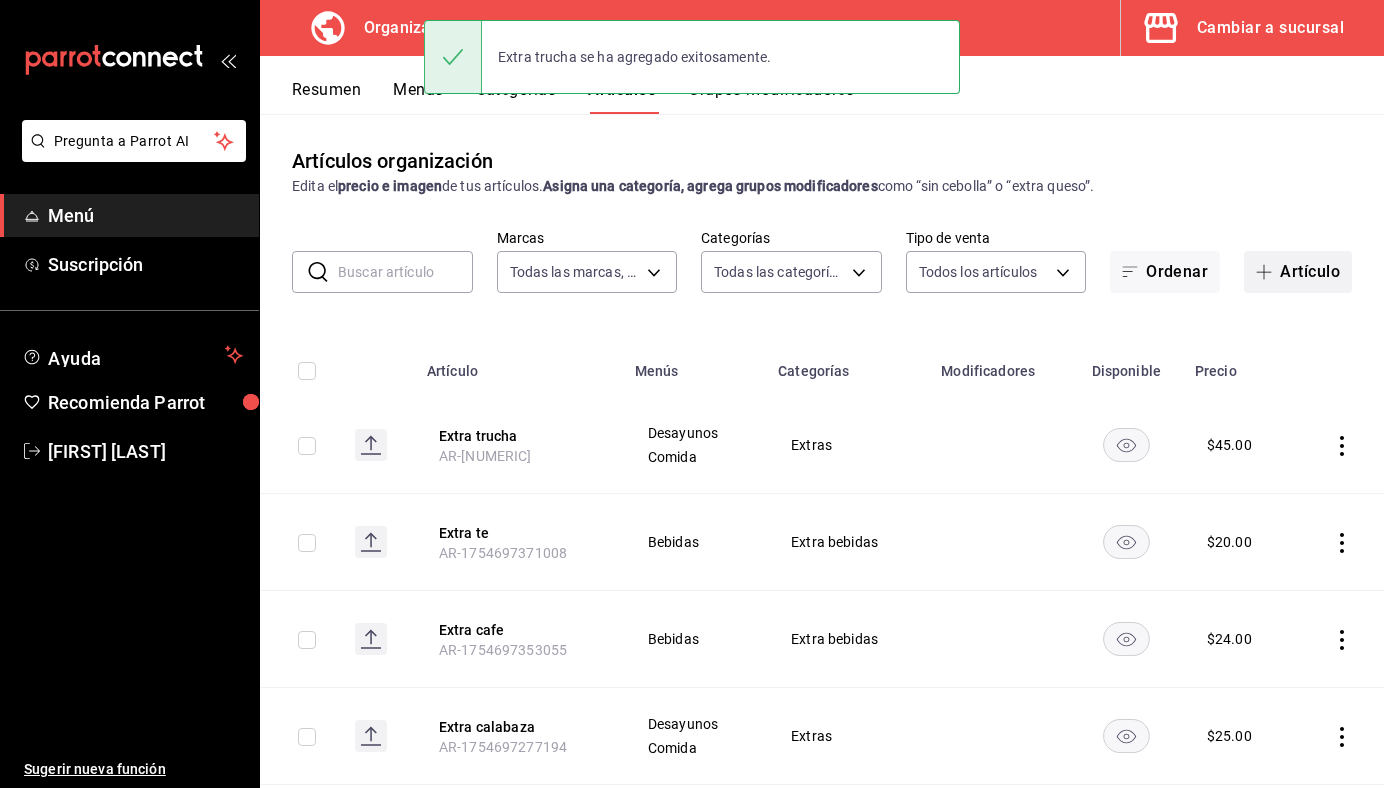 click on "Artículo" at bounding box center [1298, 272] 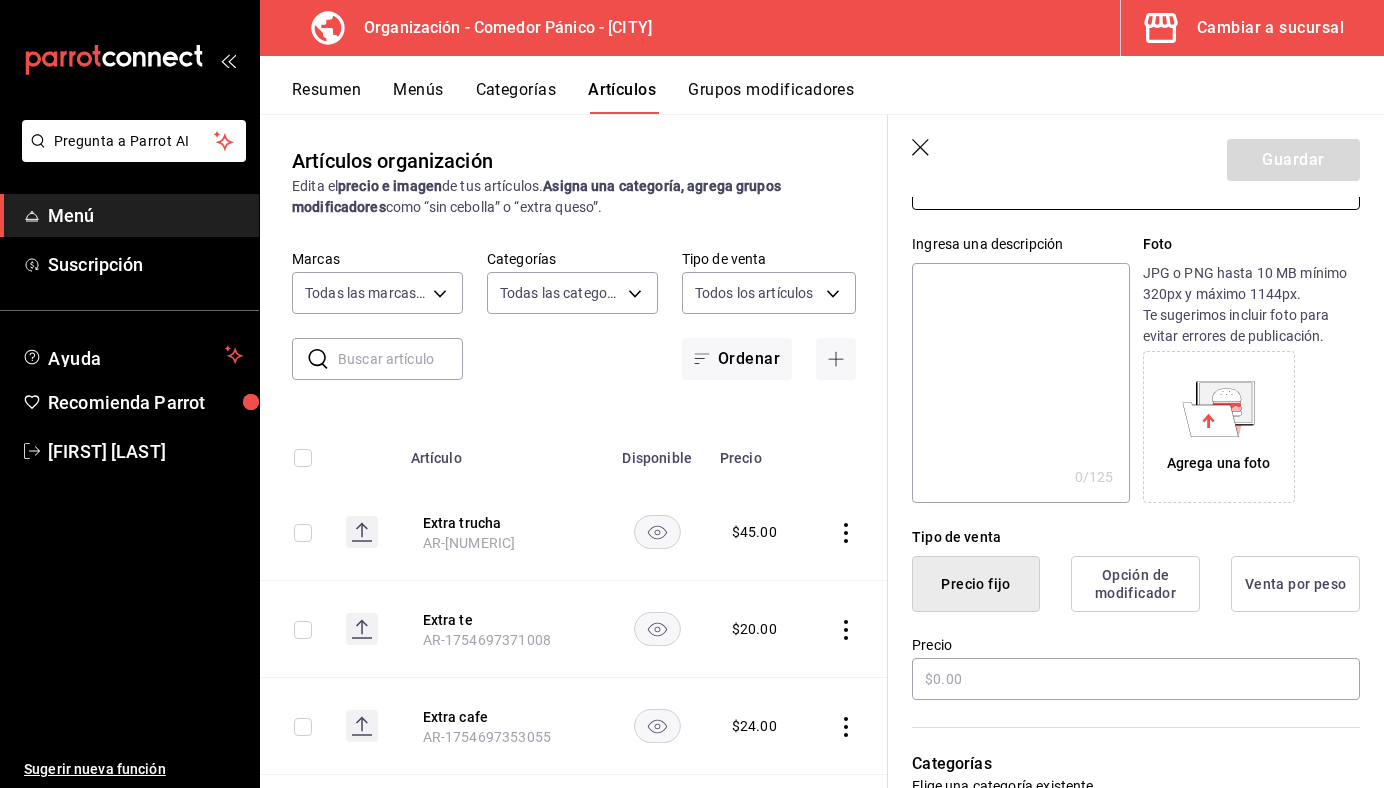 scroll, scrollTop: 222, scrollLeft: 0, axis: vertical 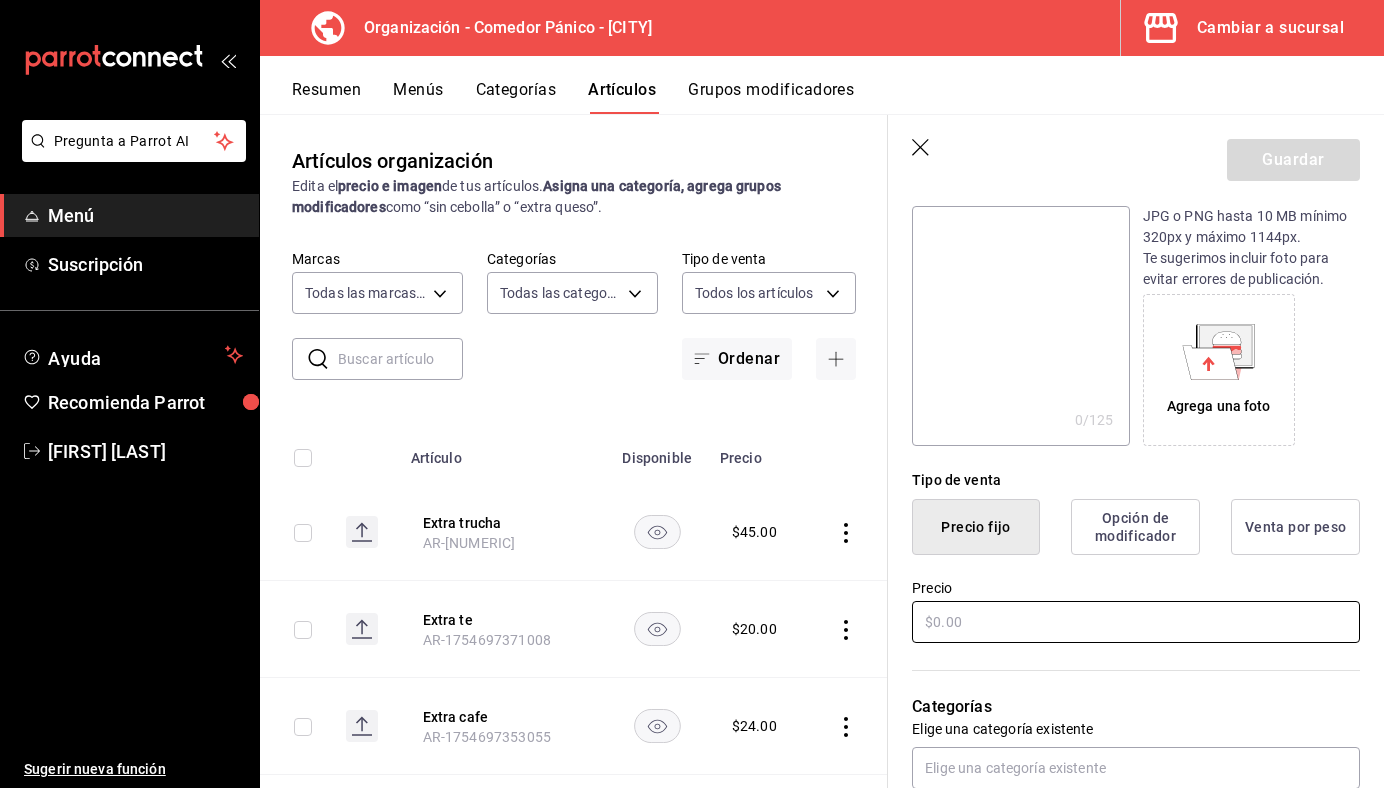 type on "Extra queso feta" 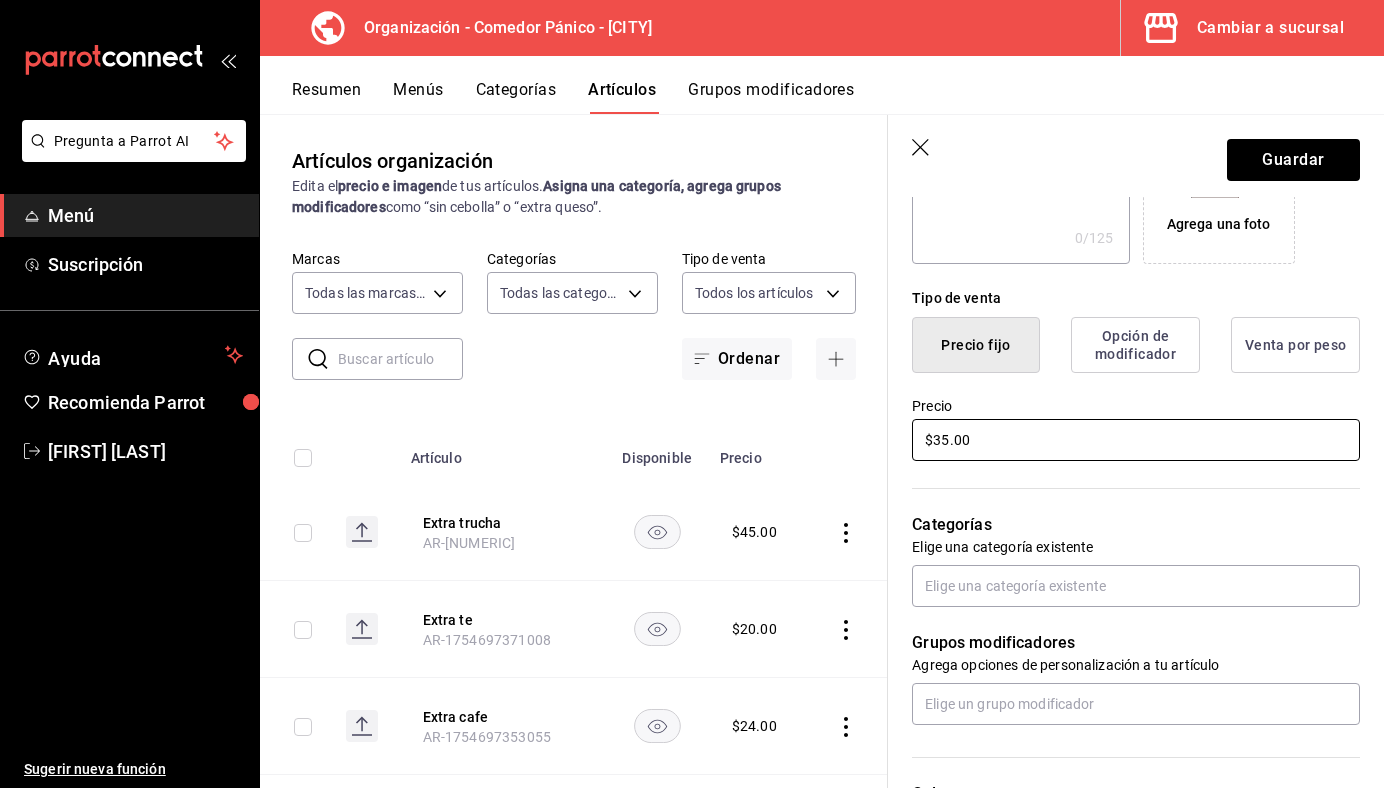 scroll, scrollTop: 429, scrollLeft: 0, axis: vertical 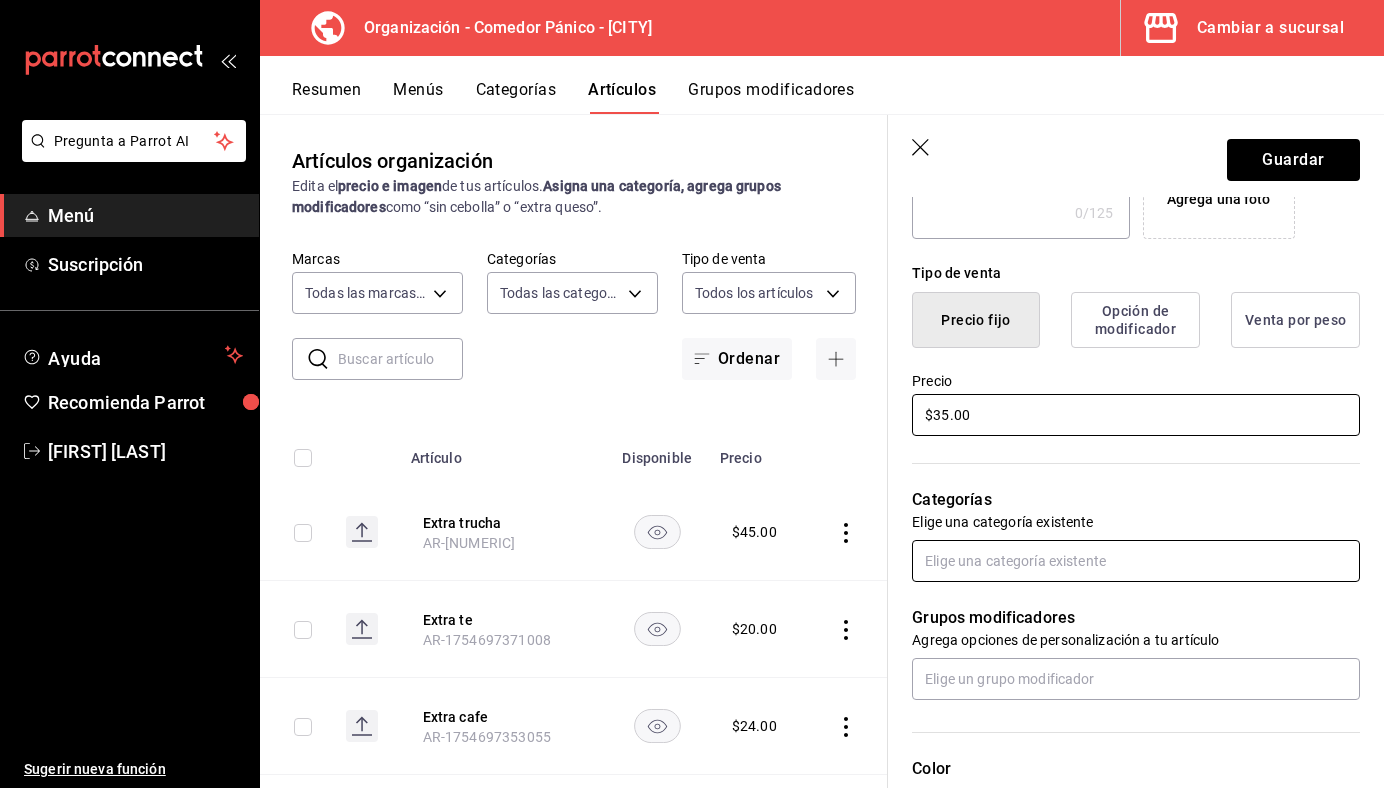 type on "$35.00" 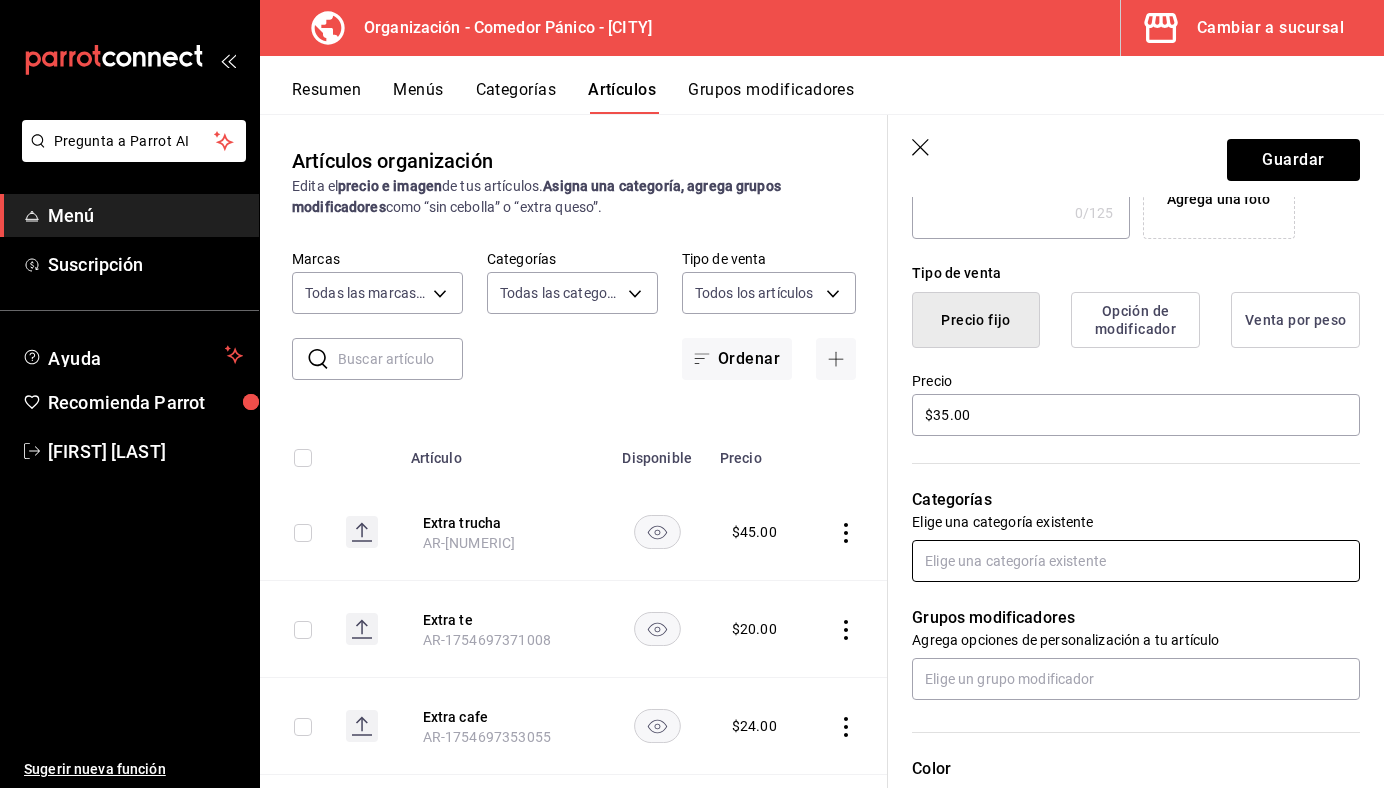 click at bounding box center [1136, 561] 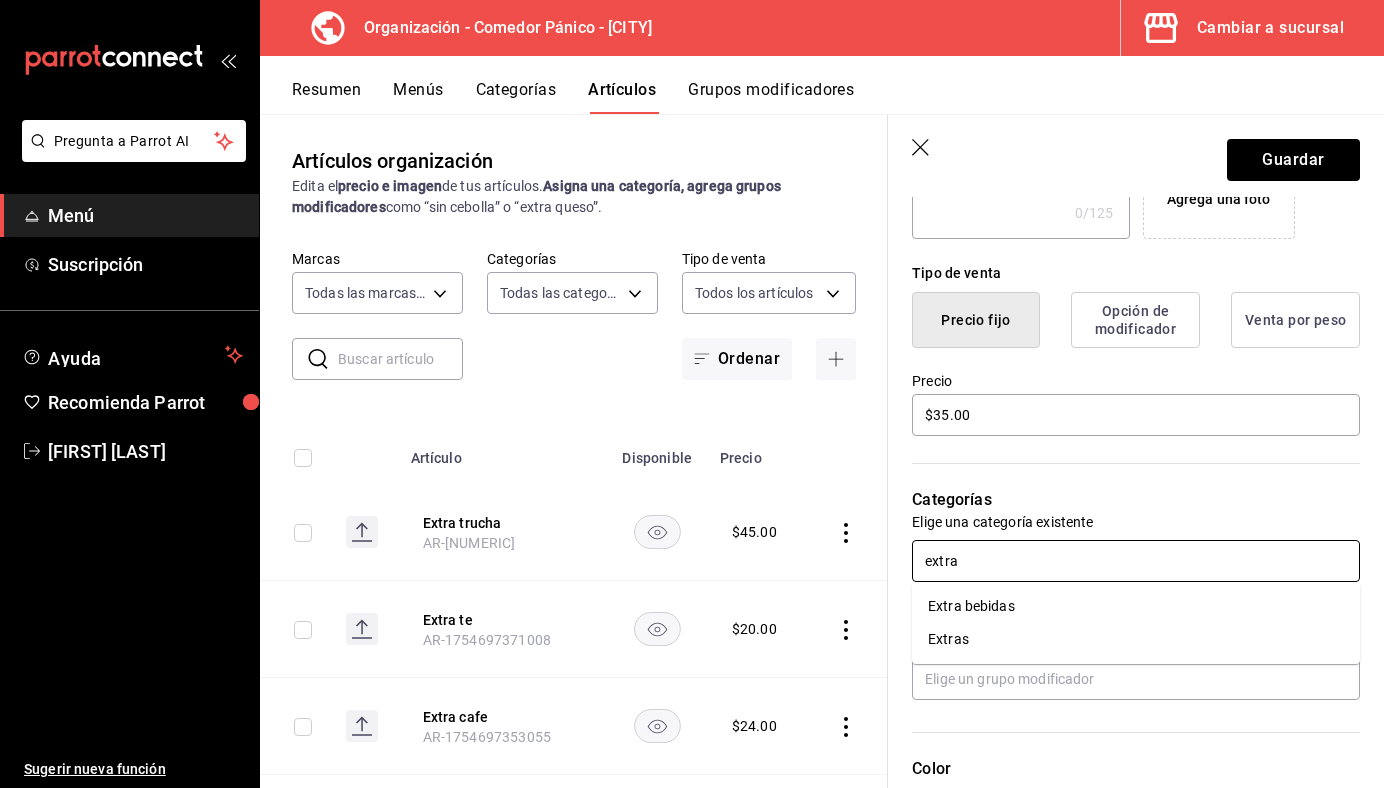 type on "extras" 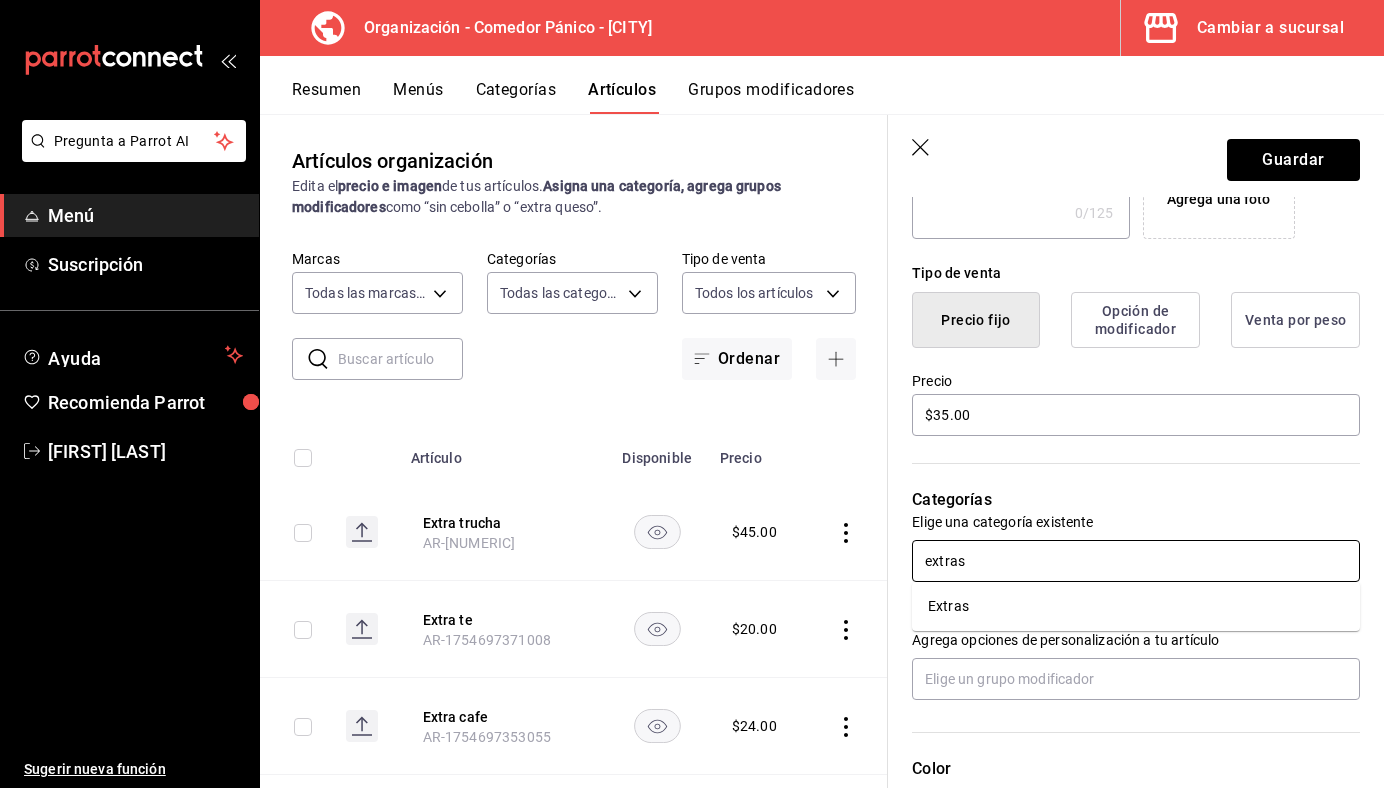 click on "Extras" at bounding box center [1136, 606] 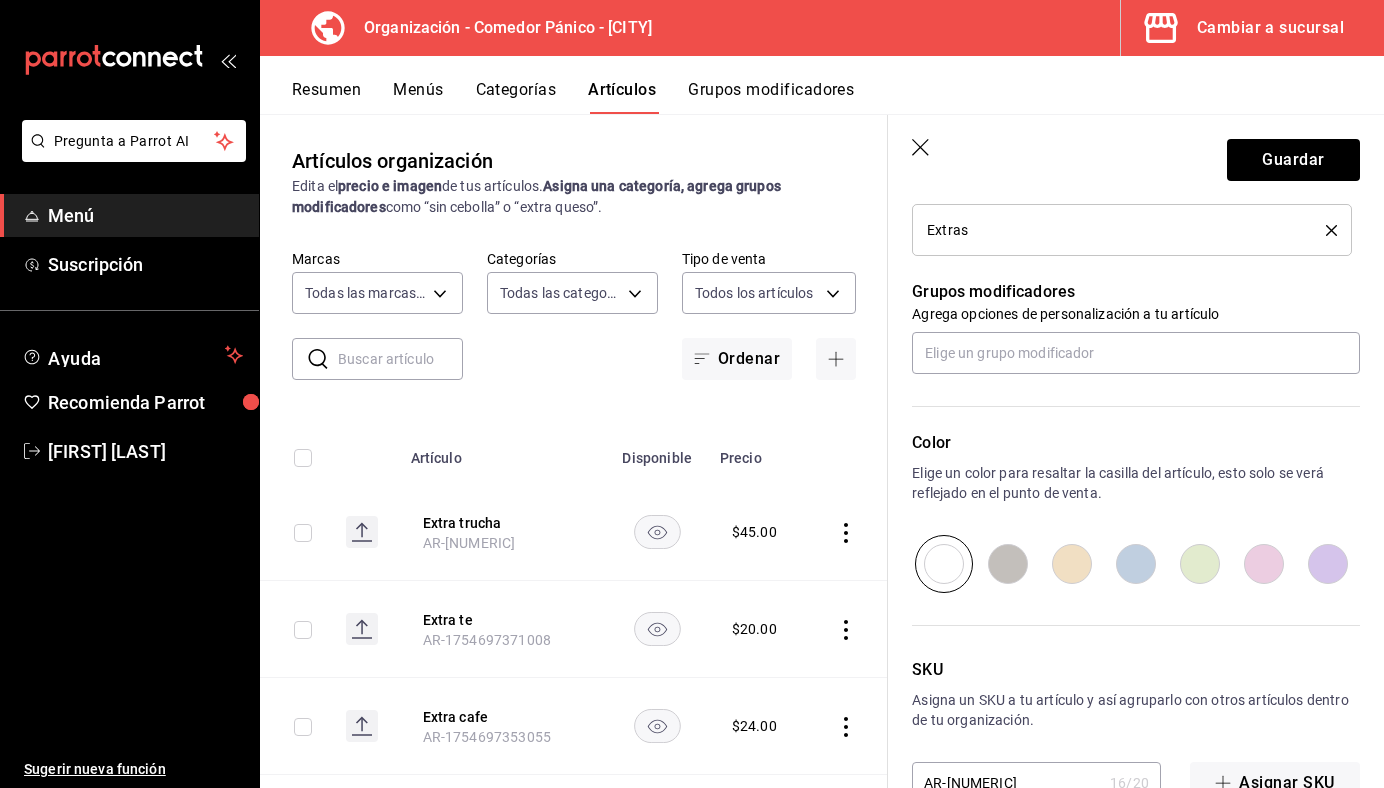 scroll, scrollTop: 877, scrollLeft: 0, axis: vertical 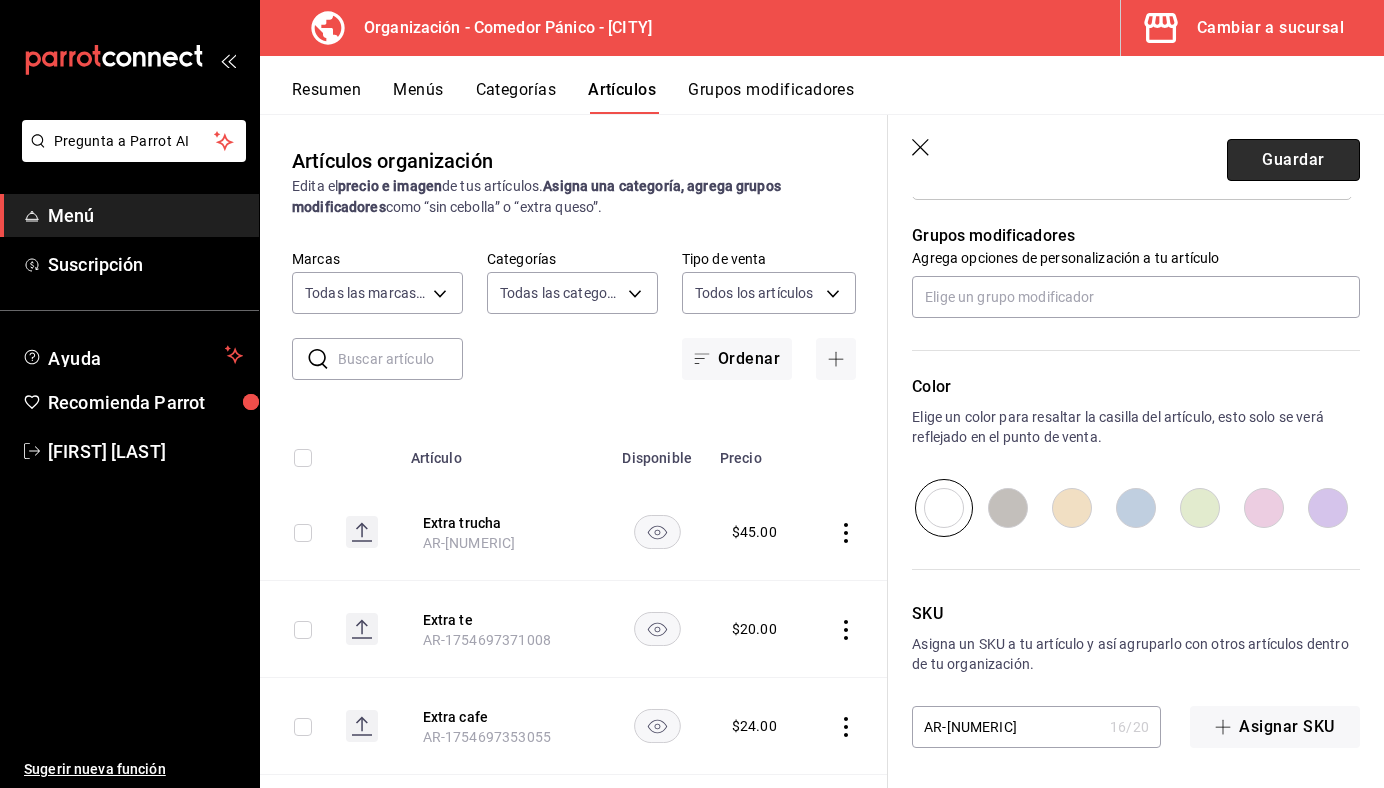 click on "Guardar" at bounding box center [1293, 160] 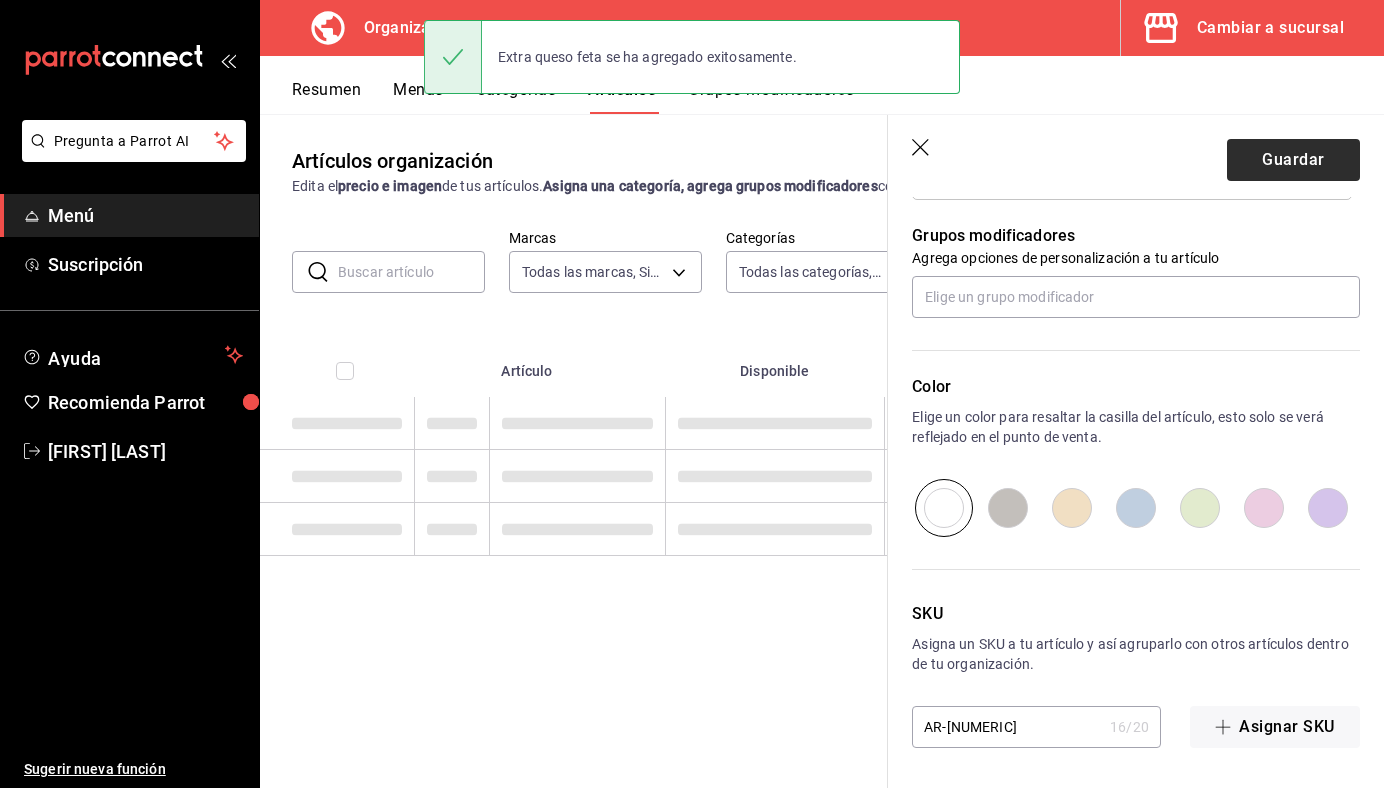 scroll, scrollTop: 0, scrollLeft: 0, axis: both 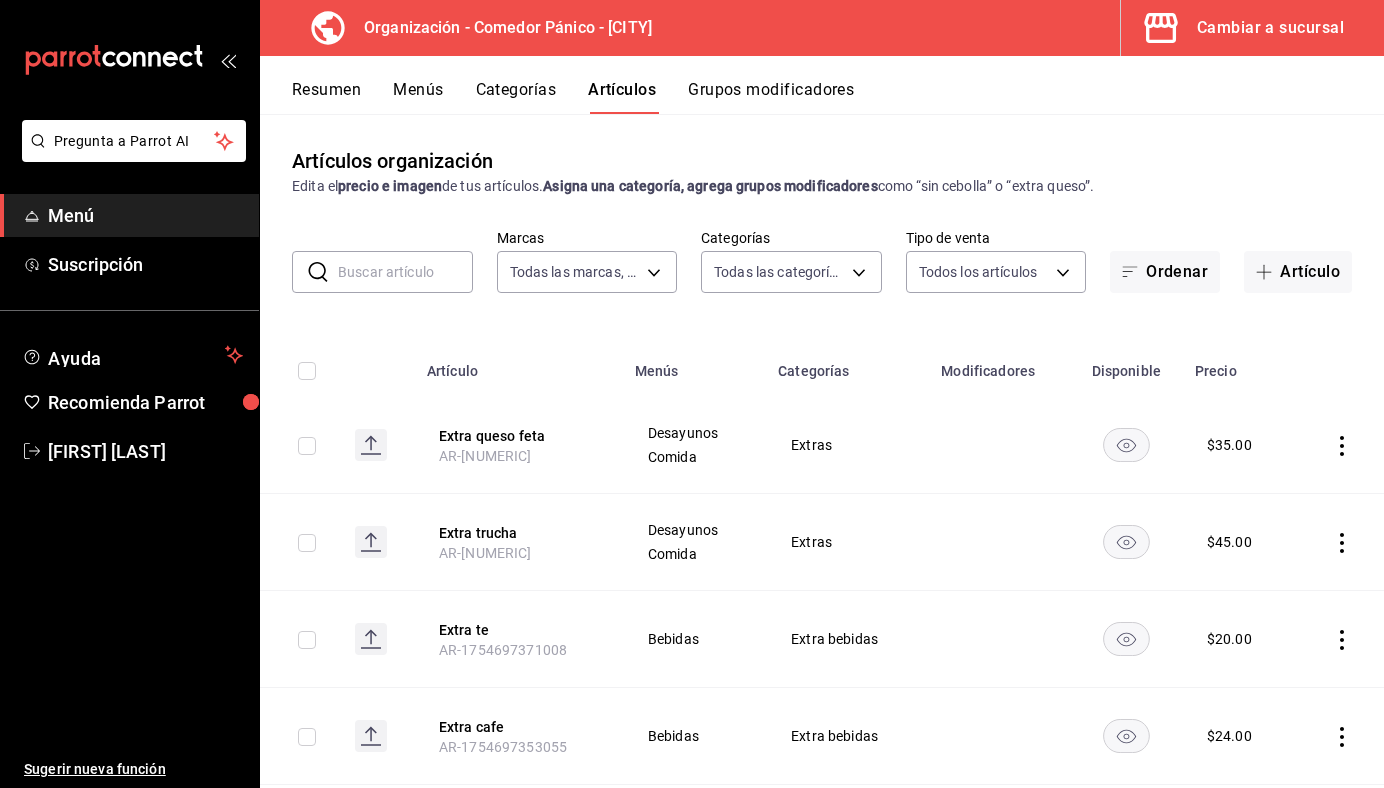 click on "Menús" at bounding box center (418, 97) 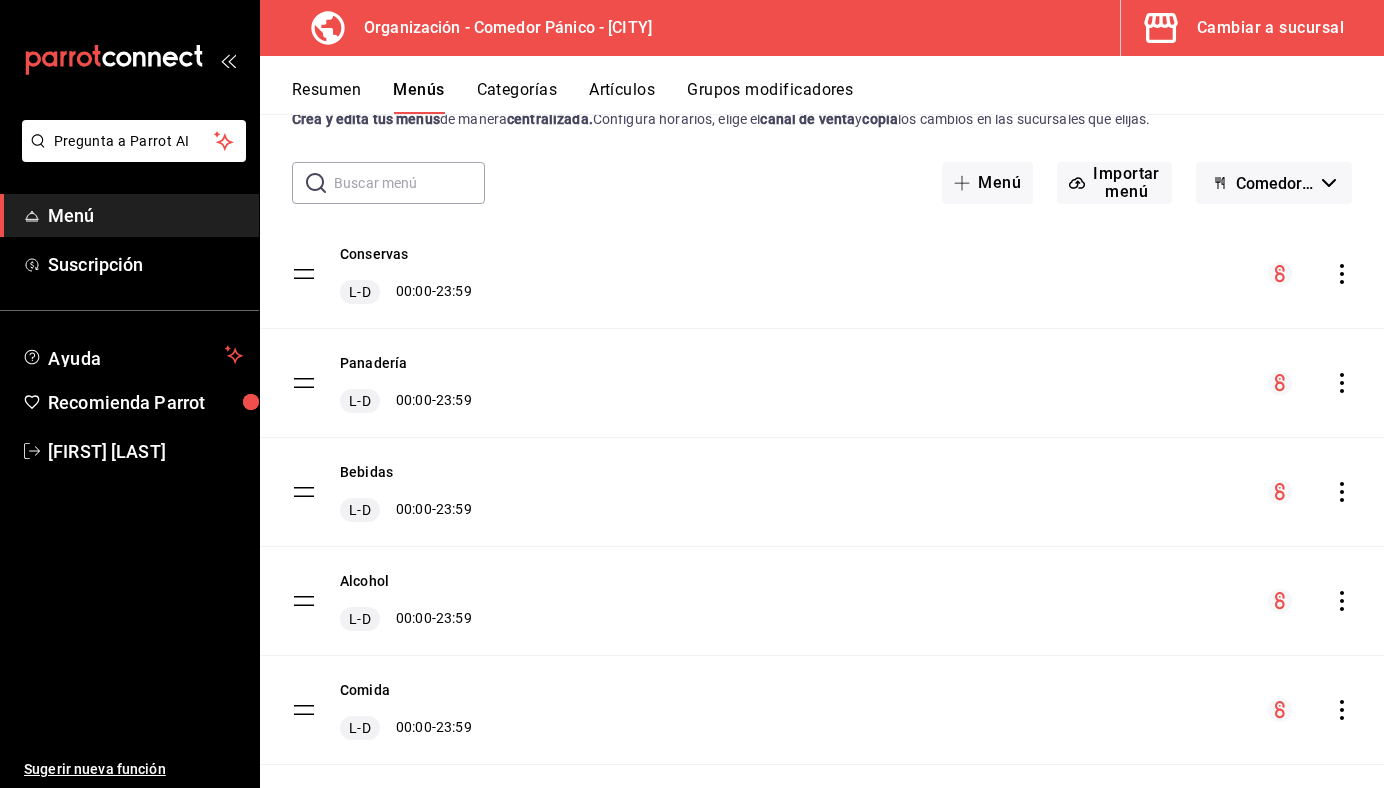 scroll, scrollTop: 210, scrollLeft: 0, axis: vertical 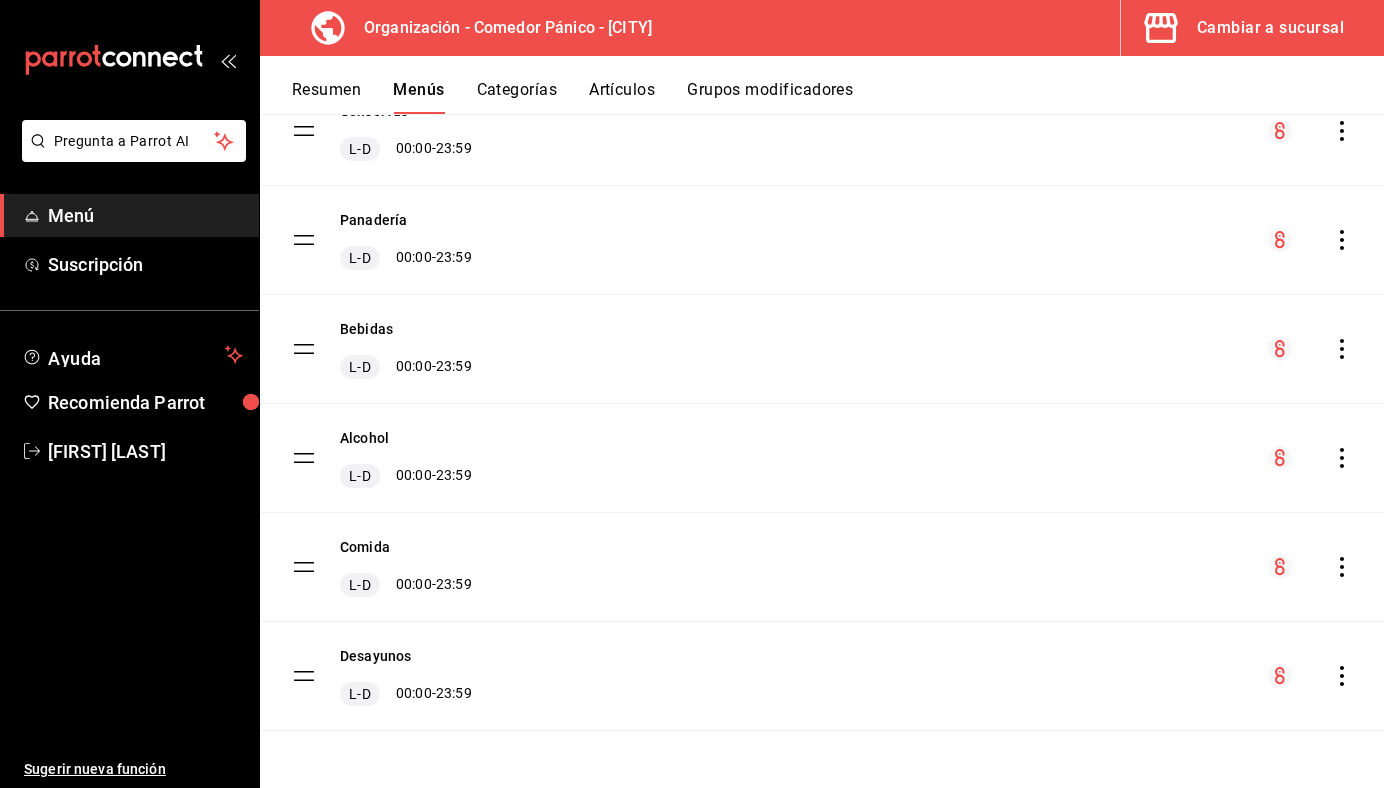 click 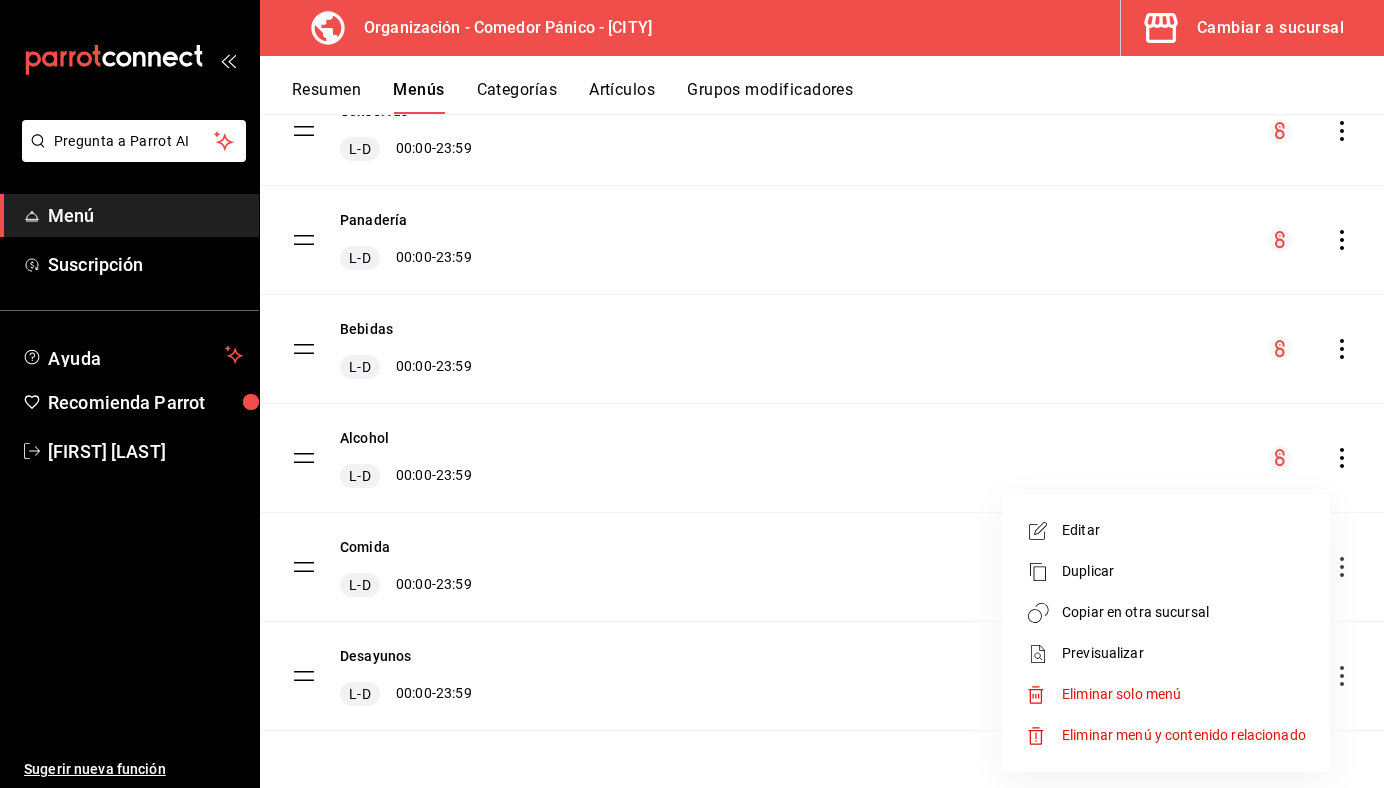 click on "Copiar en otra sucursal" at bounding box center [1184, 612] 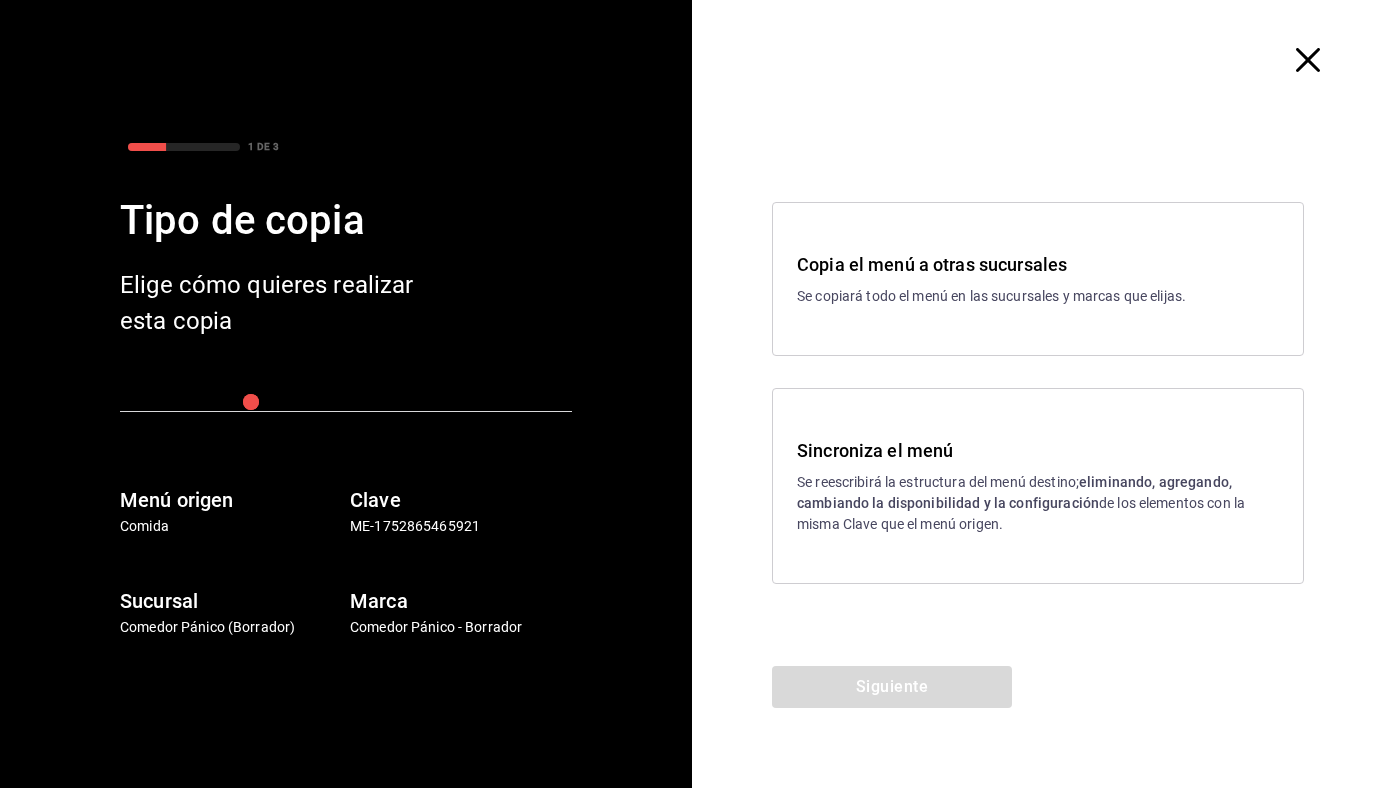 click on "Se reescribirá la estructura del menú destino;  eliminando, agregando, cambiando la disponibilidad y la configuración  de los elementos con la misma Clave que el menú origen." at bounding box center [1038, 503] 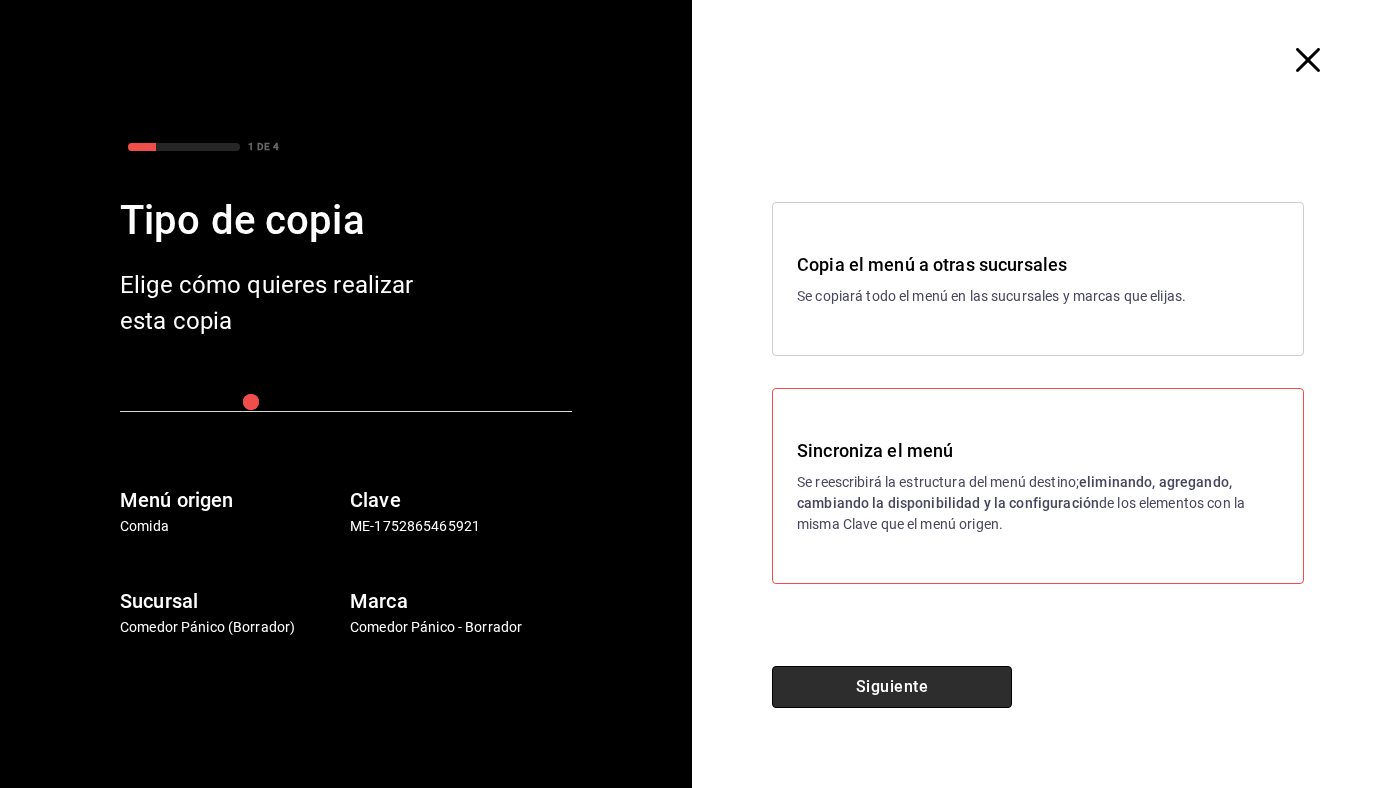 click on "Siguiente" at bounding box center [892, 687] 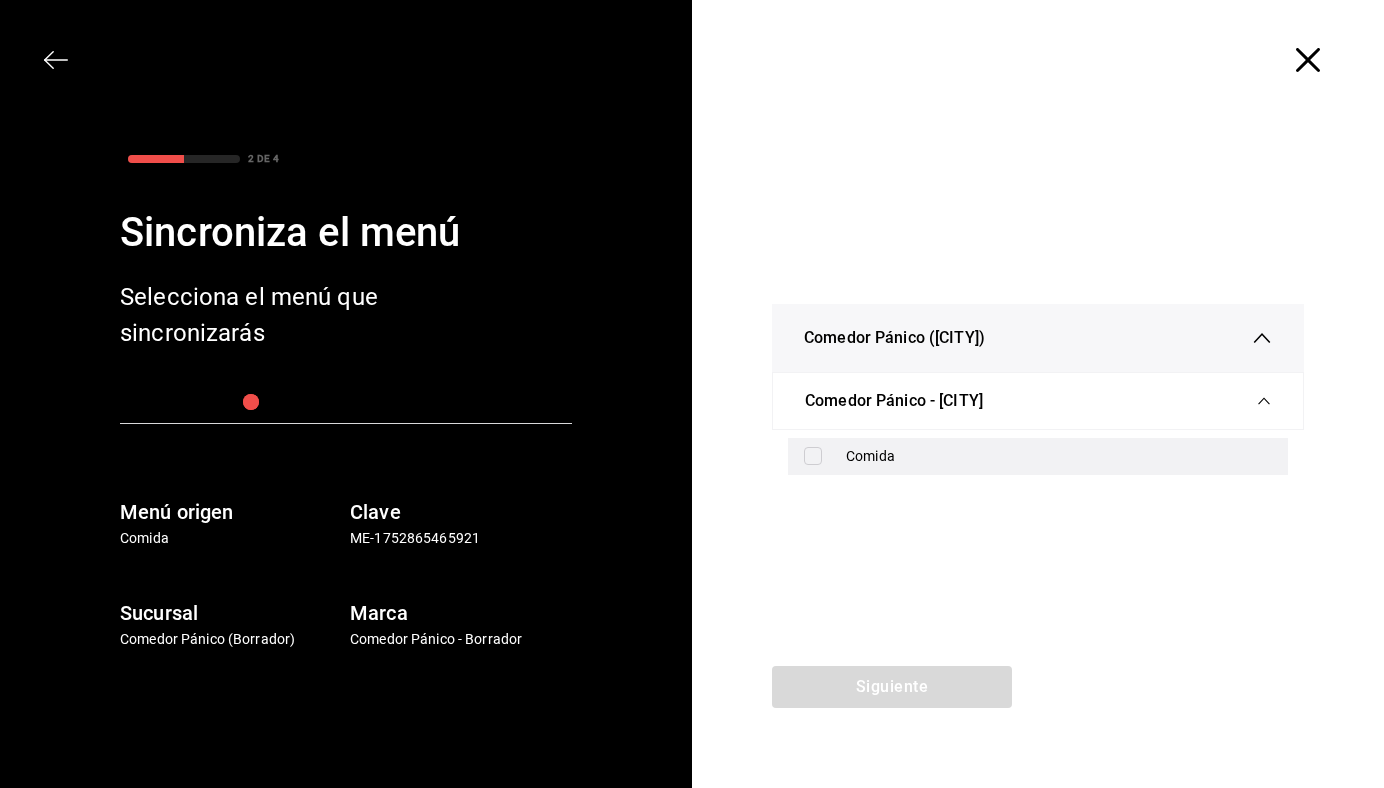 click on "Comida" at bounding box center [1059, 456] 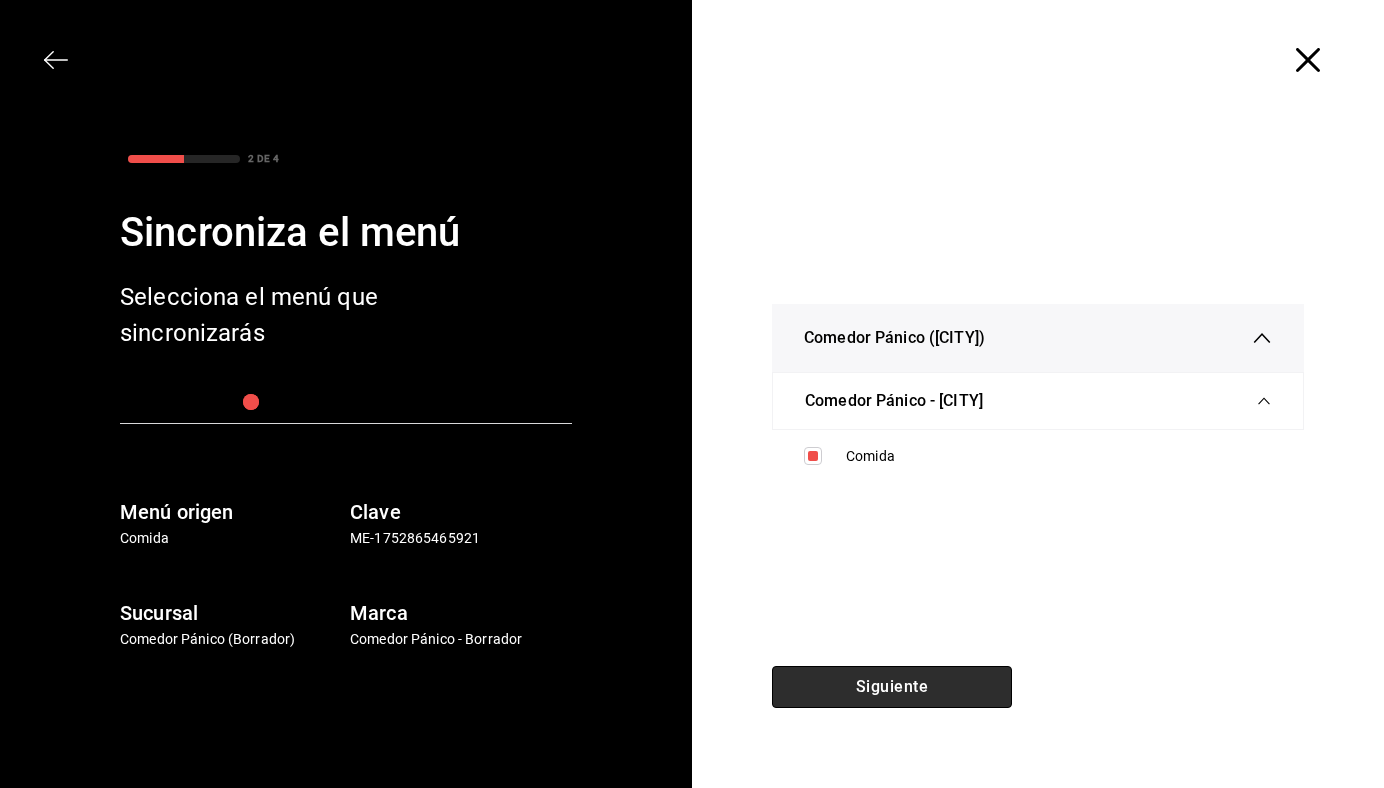 click on "Siguiente" at bounding box center [892, 687] 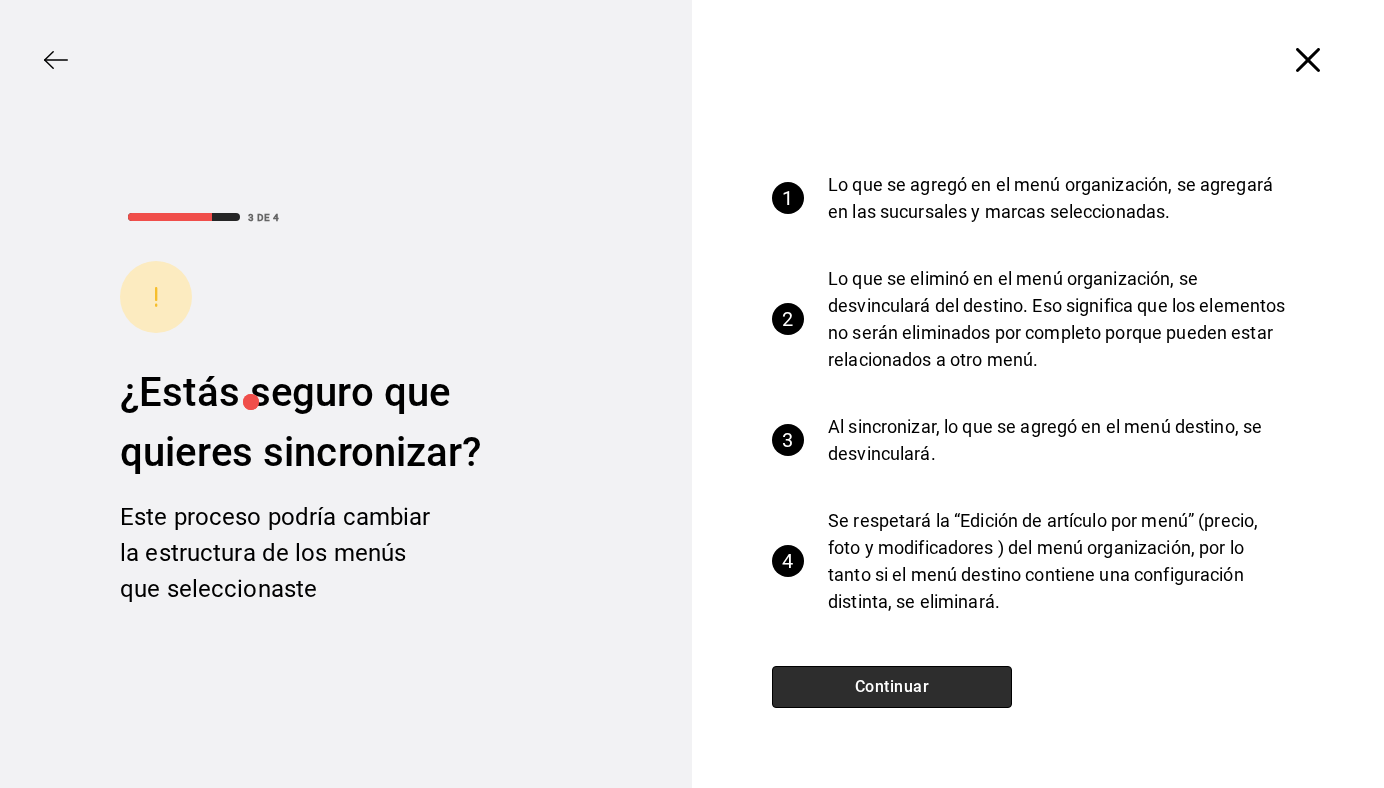 click on "Continuar" at bounding box center [892, 687] 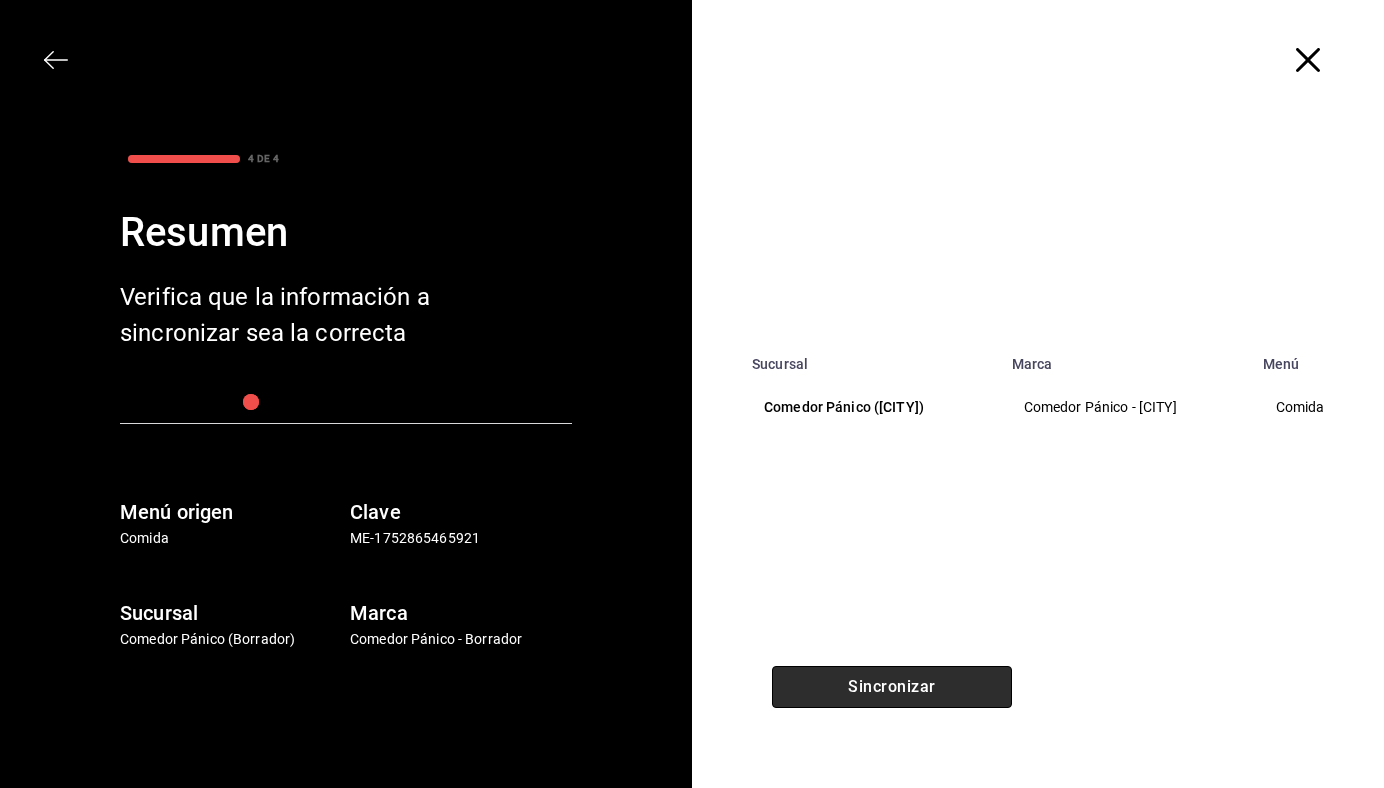 click on "Sincronizar" at bounding box center [892, 687] 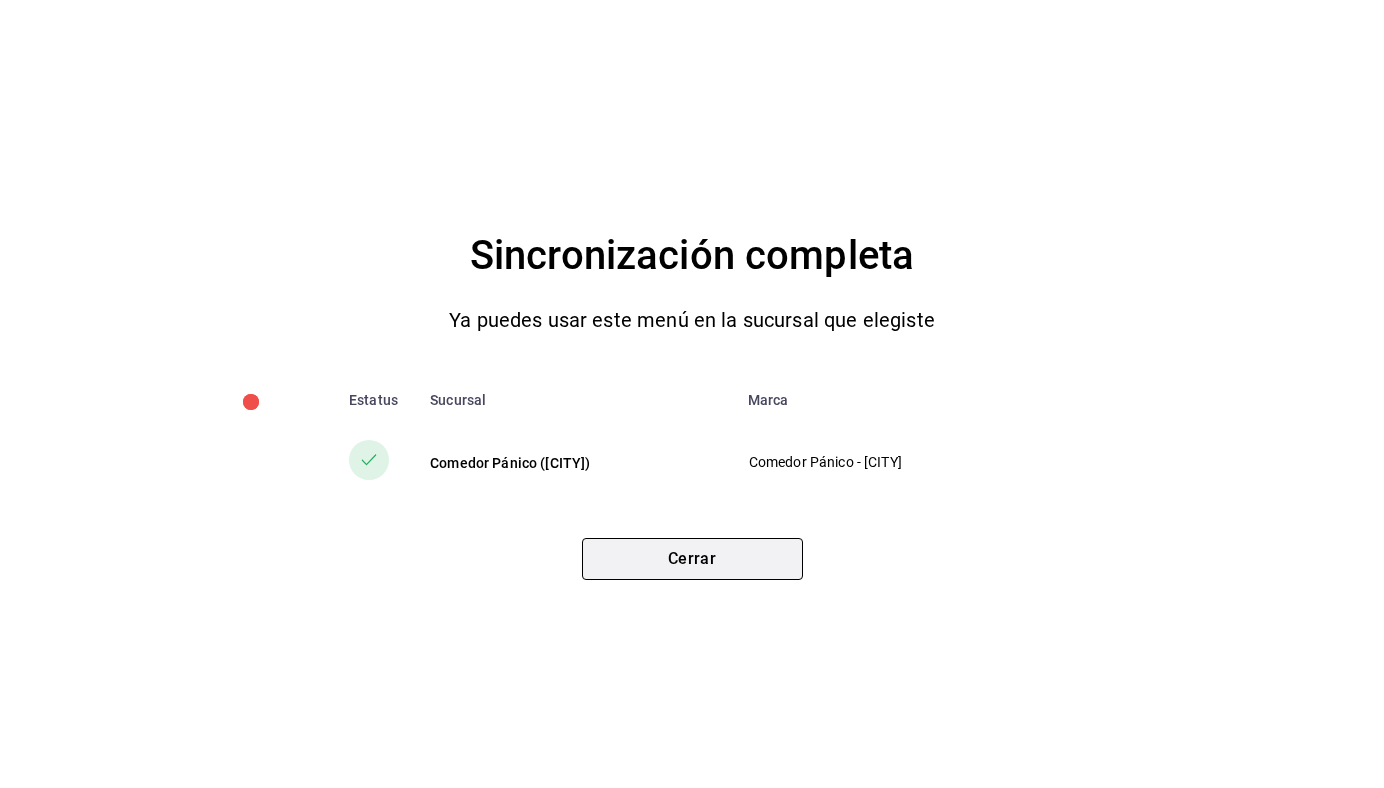 click on "Cerrar" at bounding box center [692, 559] 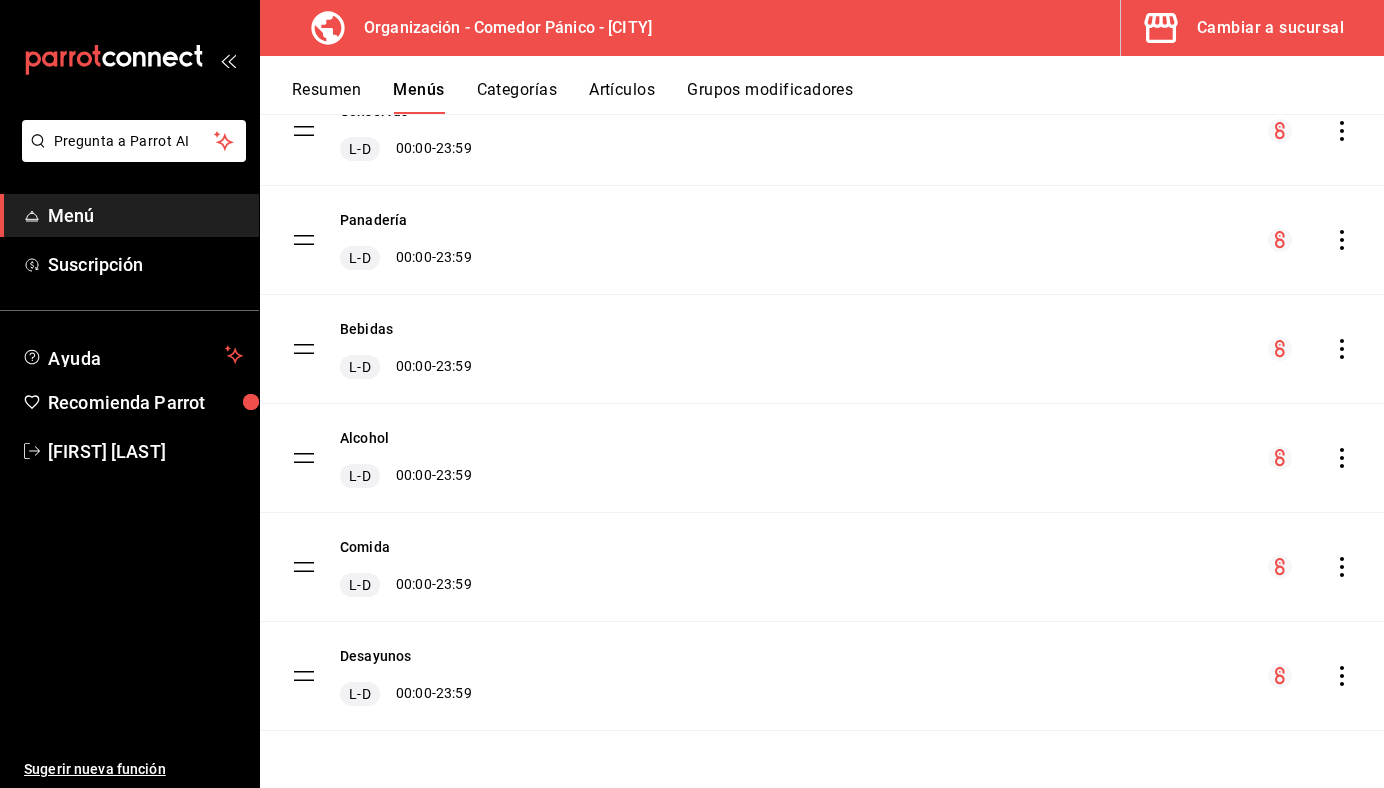 click on "Desayunos L-D 00:00  -  23:59" at bounding box center (822, 676) 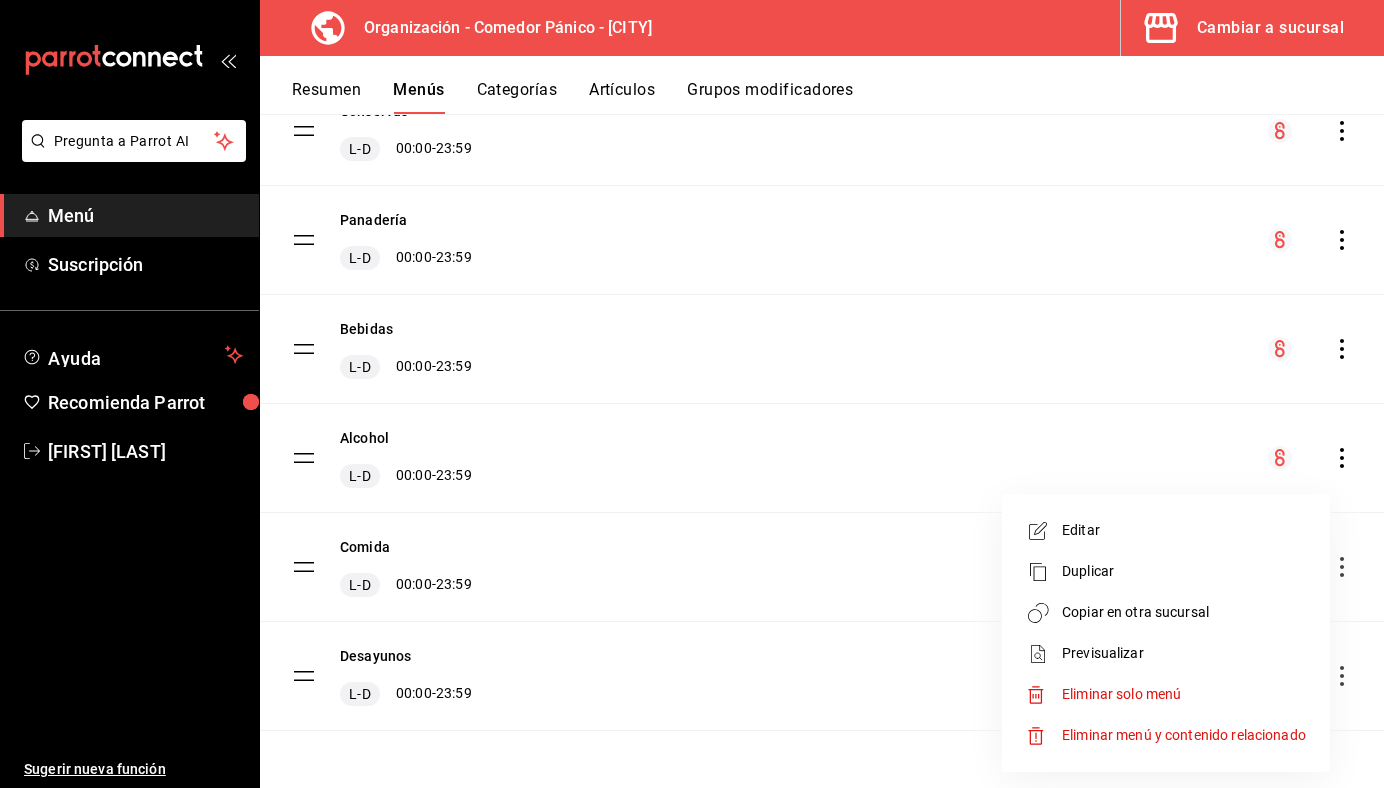 click on "Copiar en otra sucursal" at bounding box center (1184, 612) 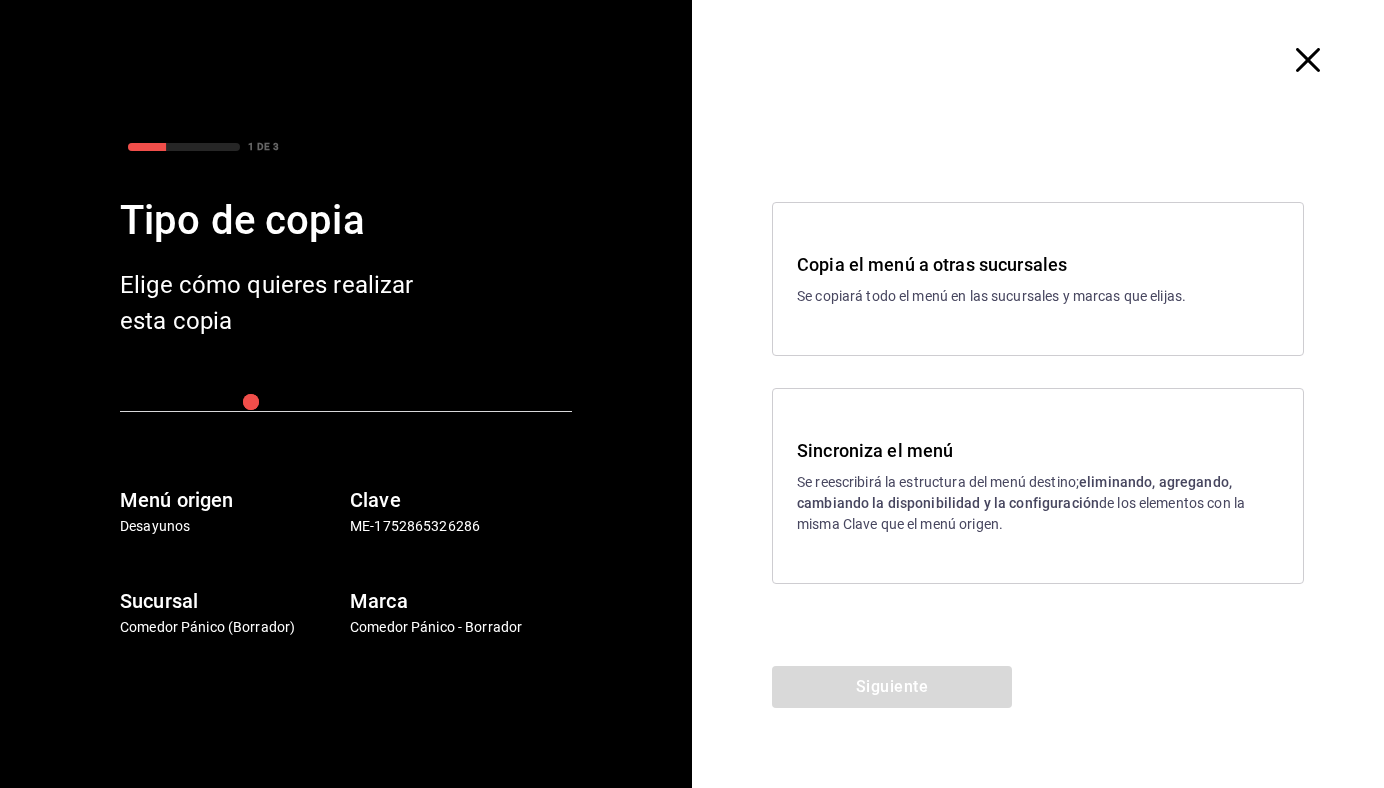 click on "Sincroniza el menú Se reescribirá la estructura del menú destino;  eliminando, agregando, cambiando la disponibilidad y la configuración  de los elementos con la misma Clave que el menú origen." at bounding box center (1038, 486) 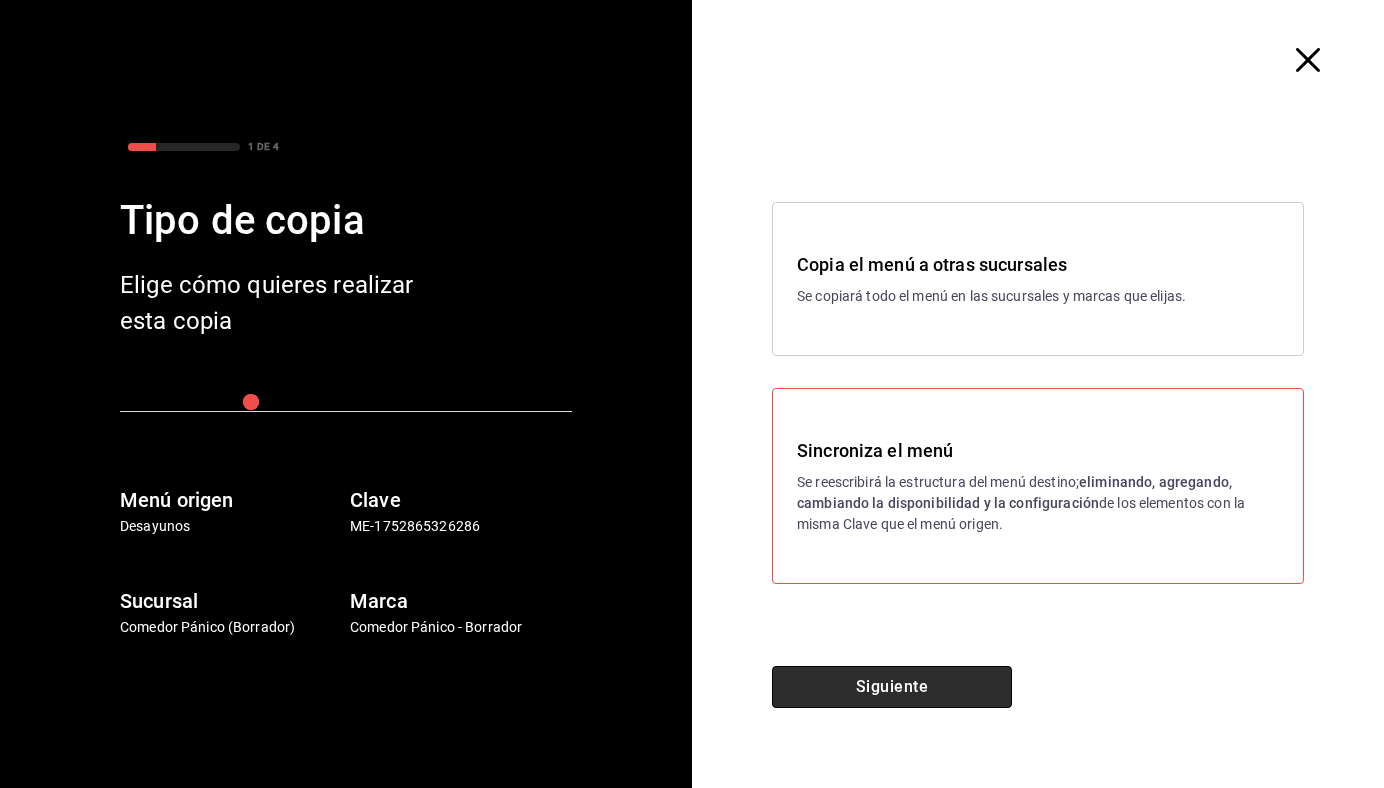 click on "Siguiente" at bounding box center [892, 687] 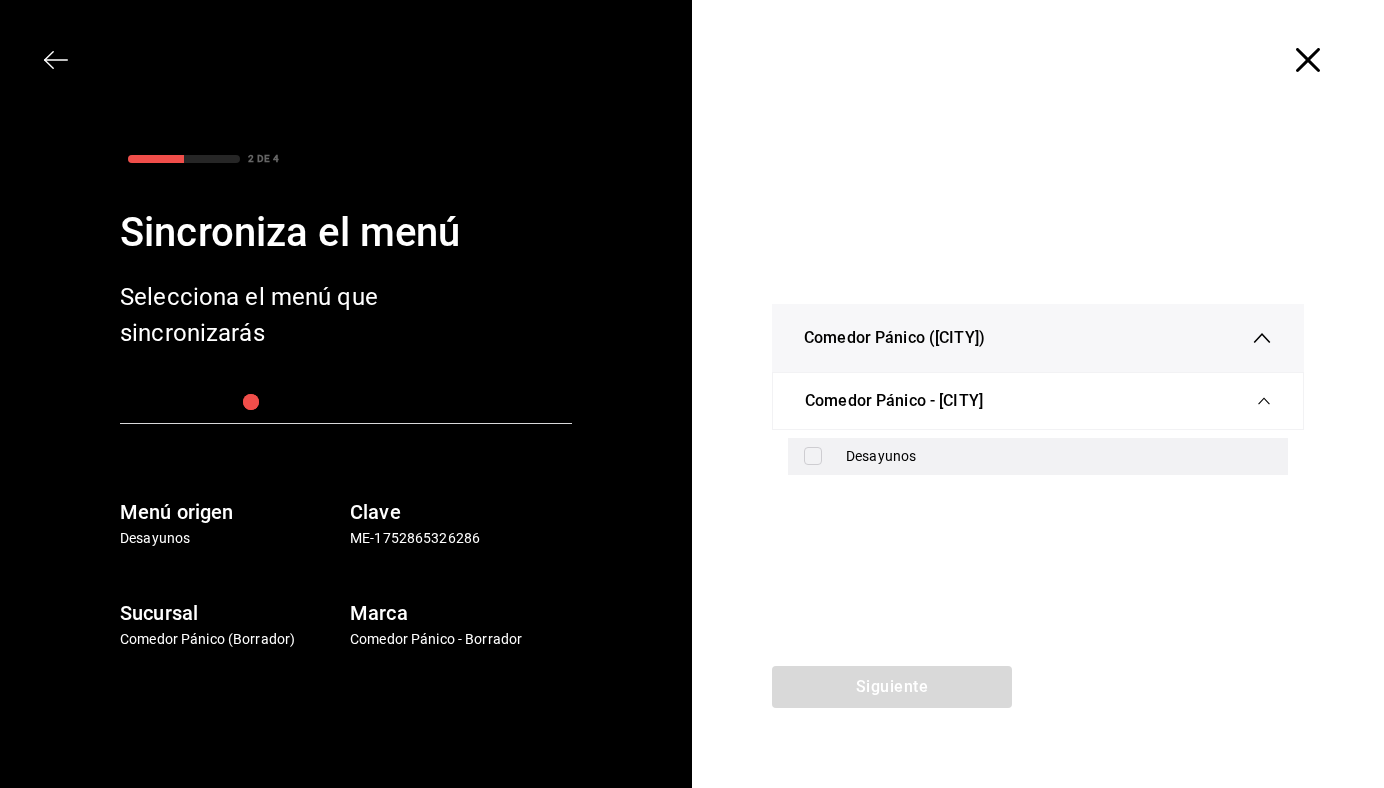 click on "Desayunos" at bounding box center (1059, 456) 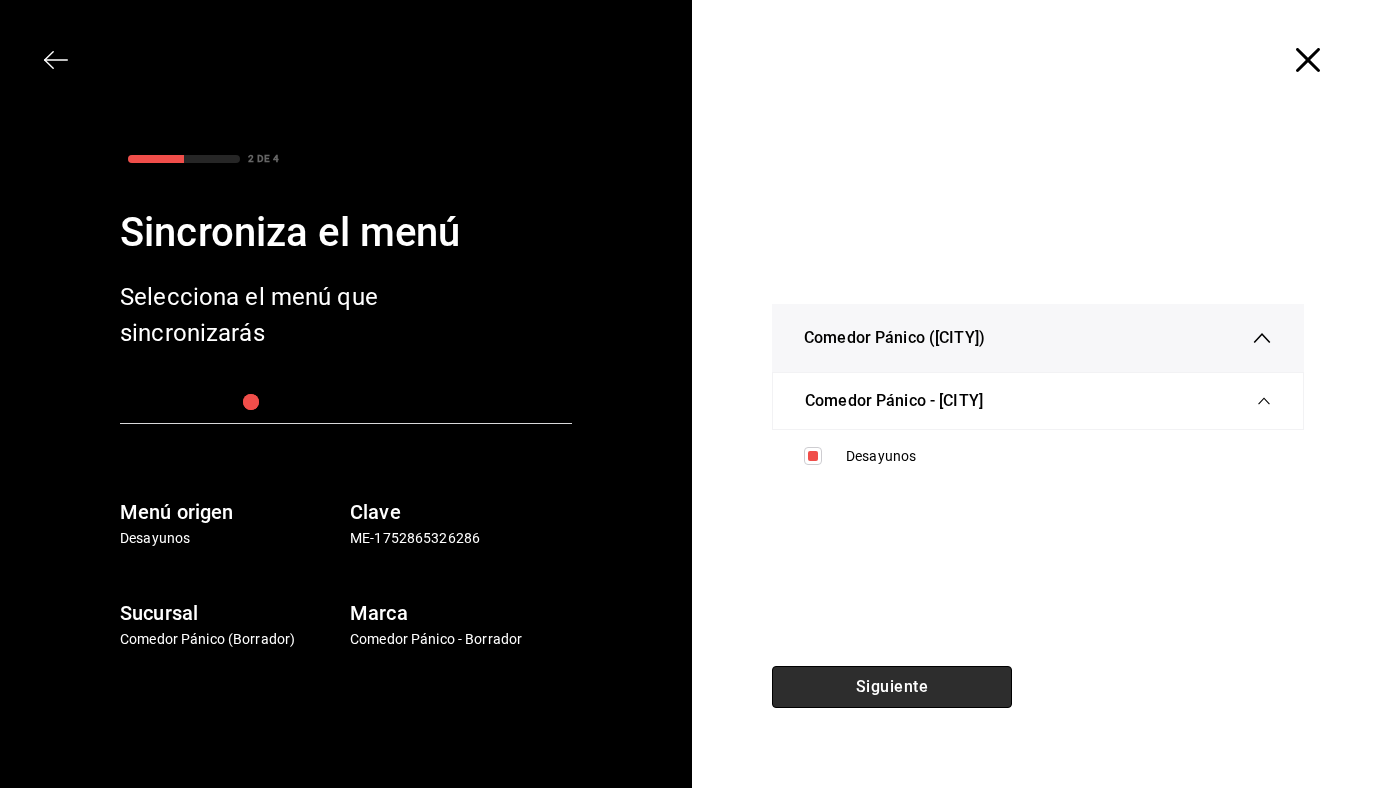 click on "Siguiente" at bounding box center [892, 687] 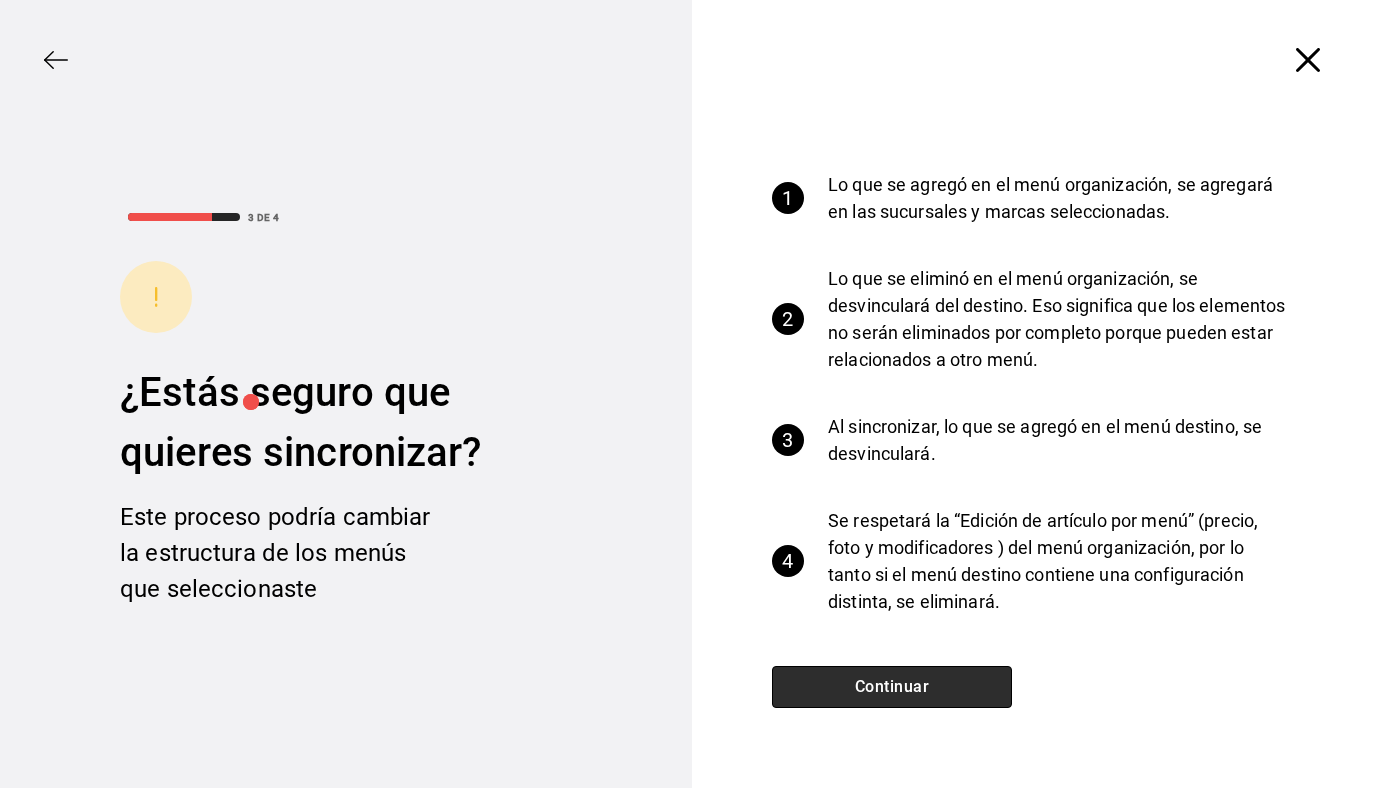 click on "Continuar" at bounding box center [892, 687] 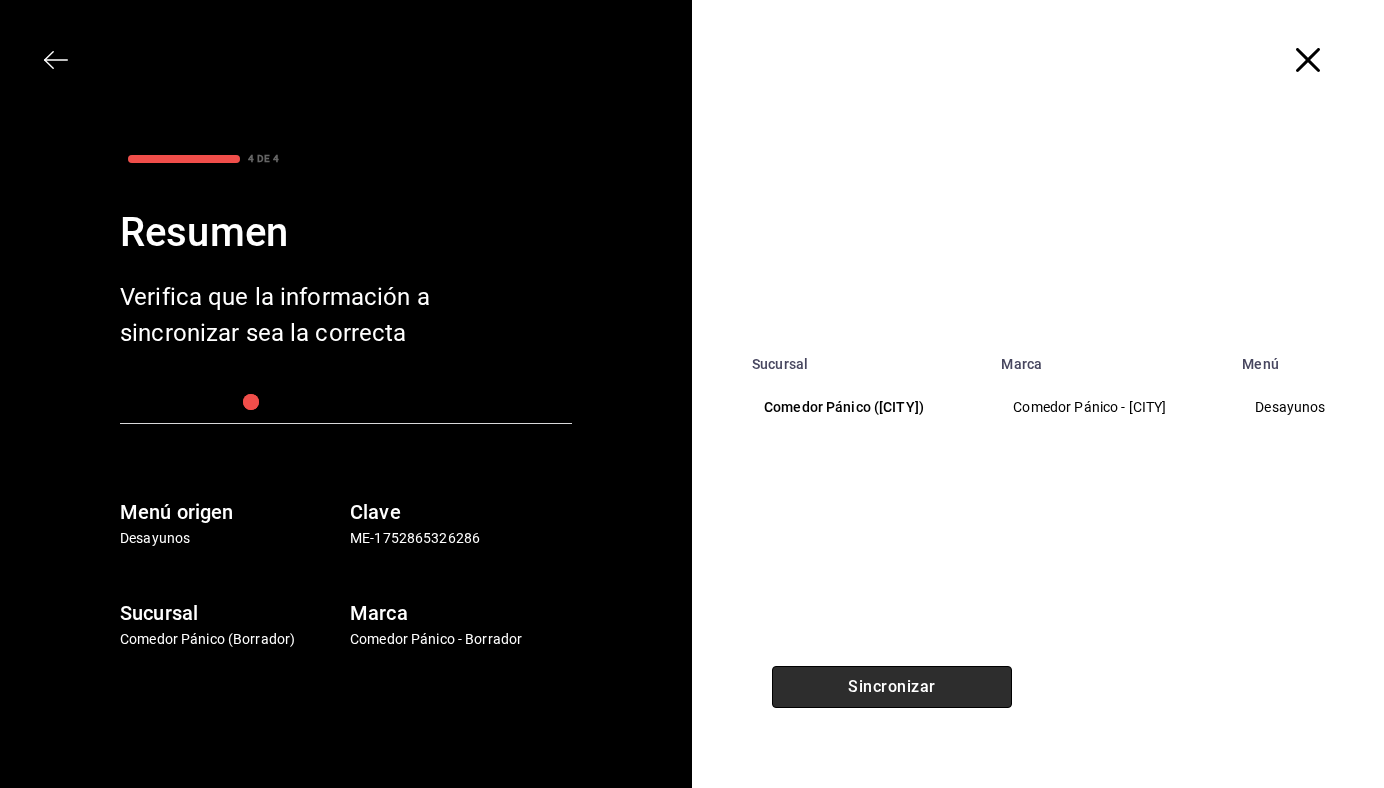 click on "Sincronizar" at bounding box center [892, 687] 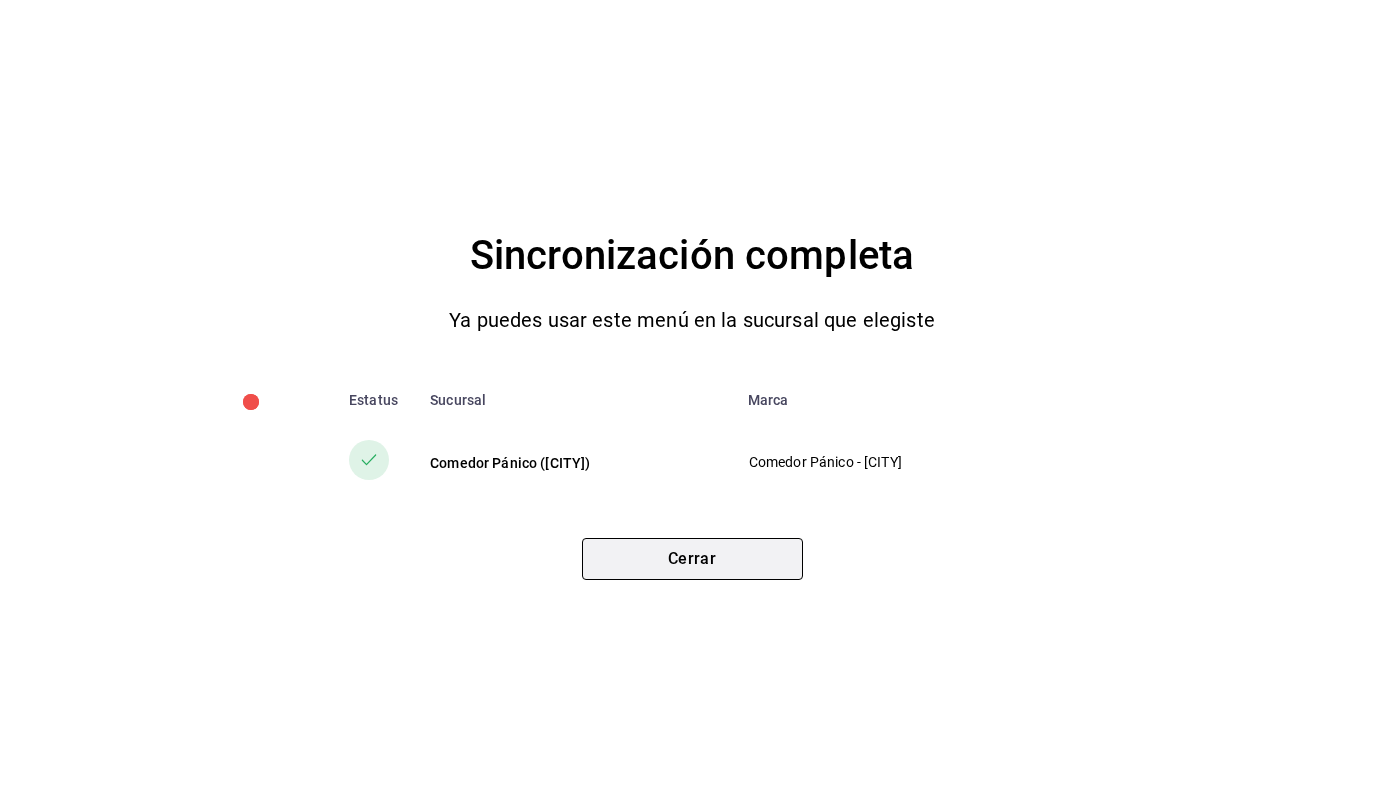 click on "Cerrar" at bounding box center (692, 559) 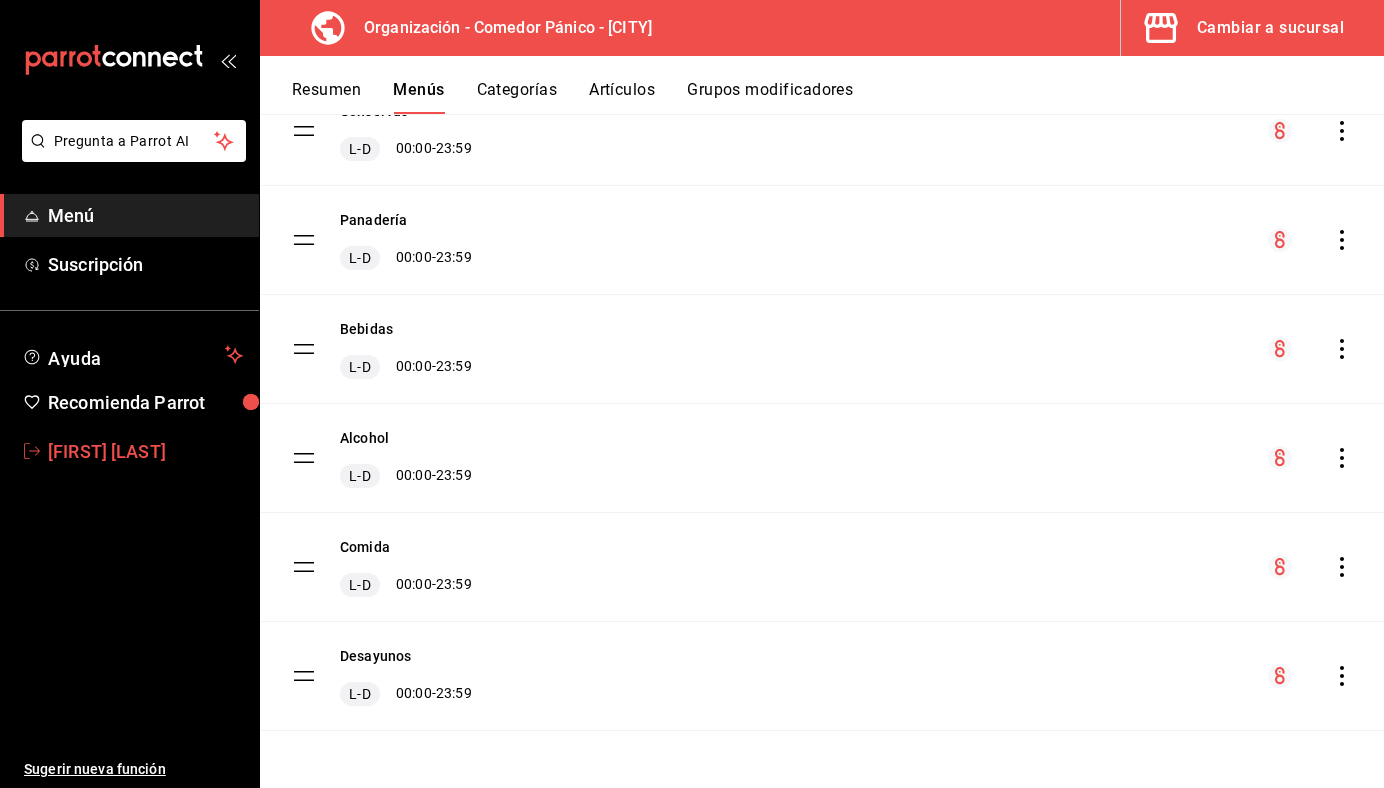 click on "[FIRST] [LAST]" at bounding box center (145, 451) 